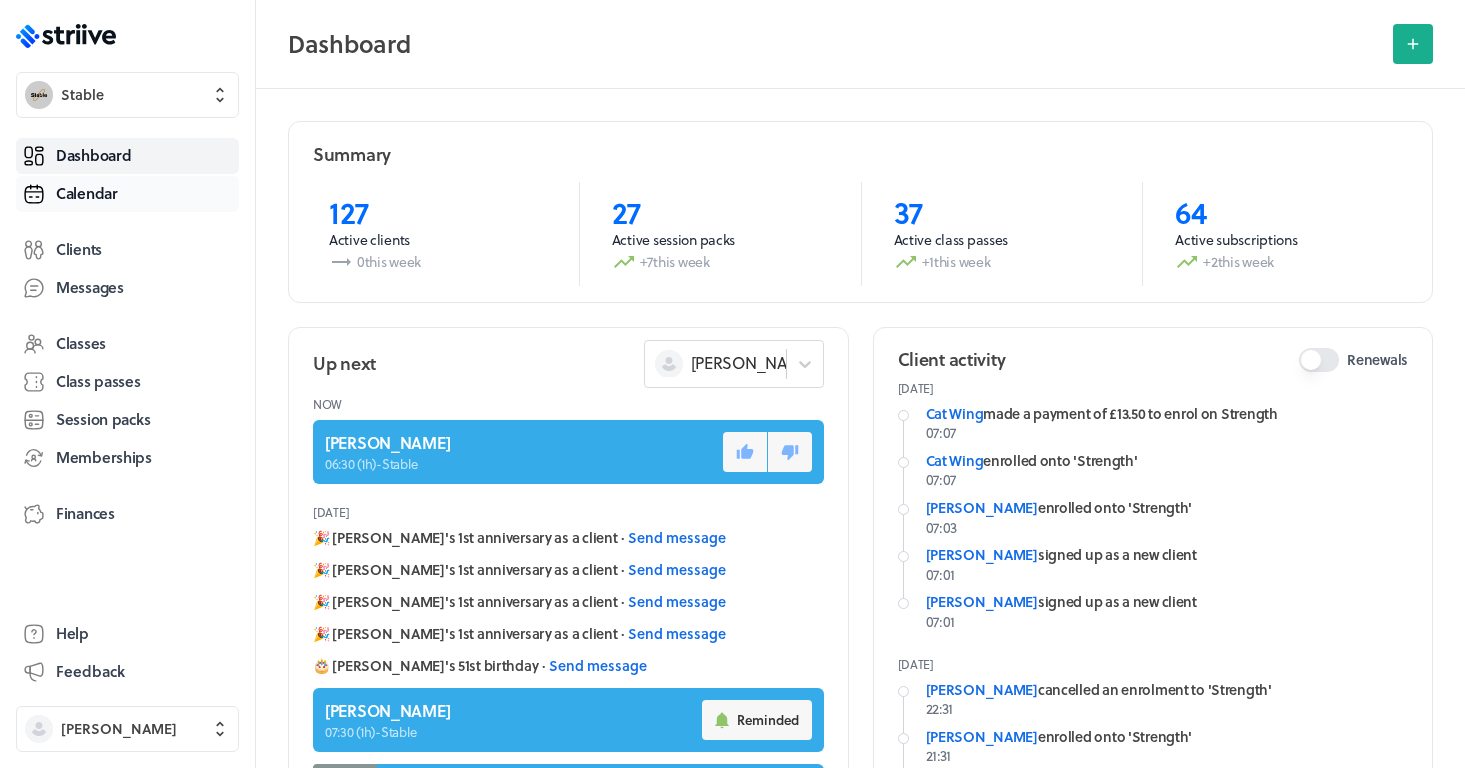 click on "Calendar" at bounding box center (87, 193) 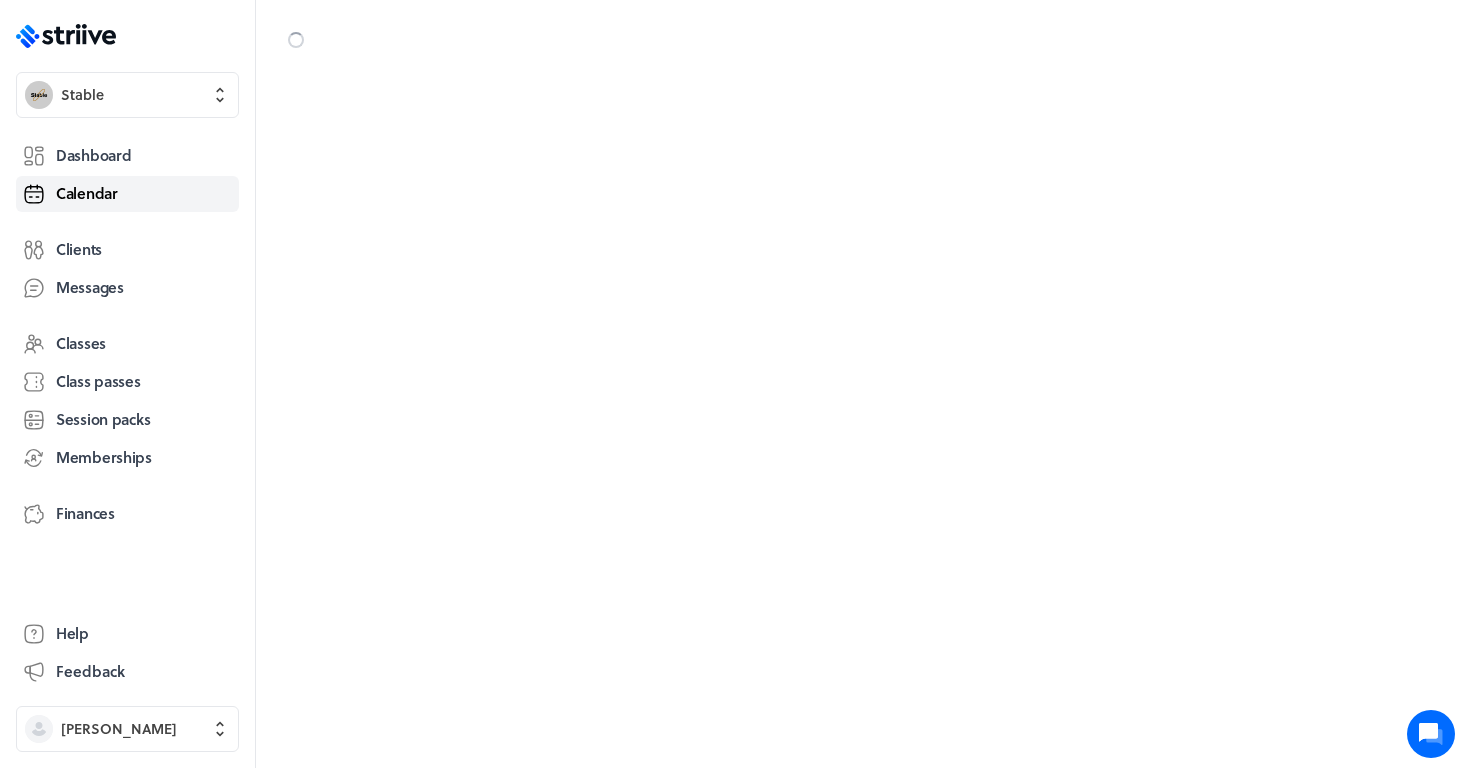 scroll, scrollTop: 0, scrollLeft: 0, axis: both 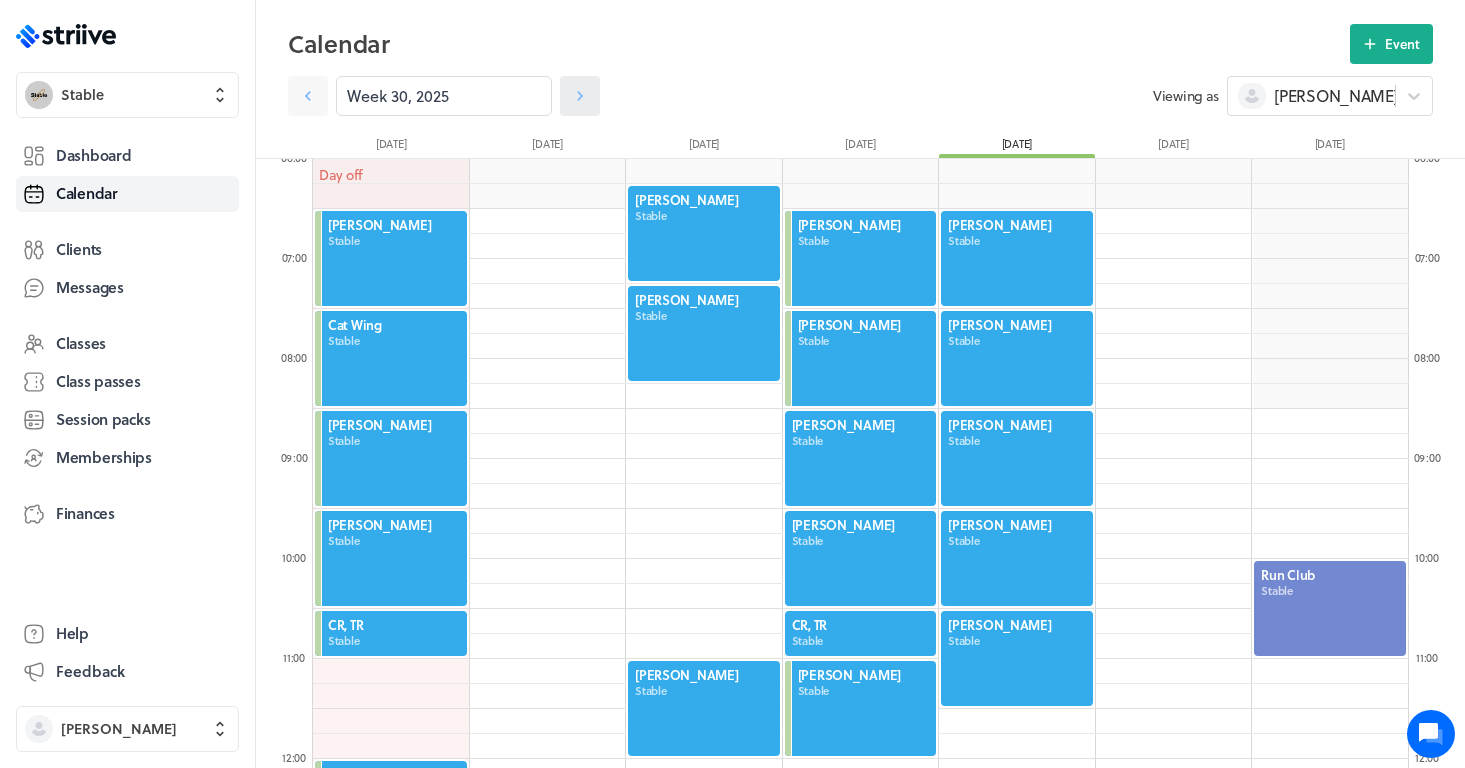 click 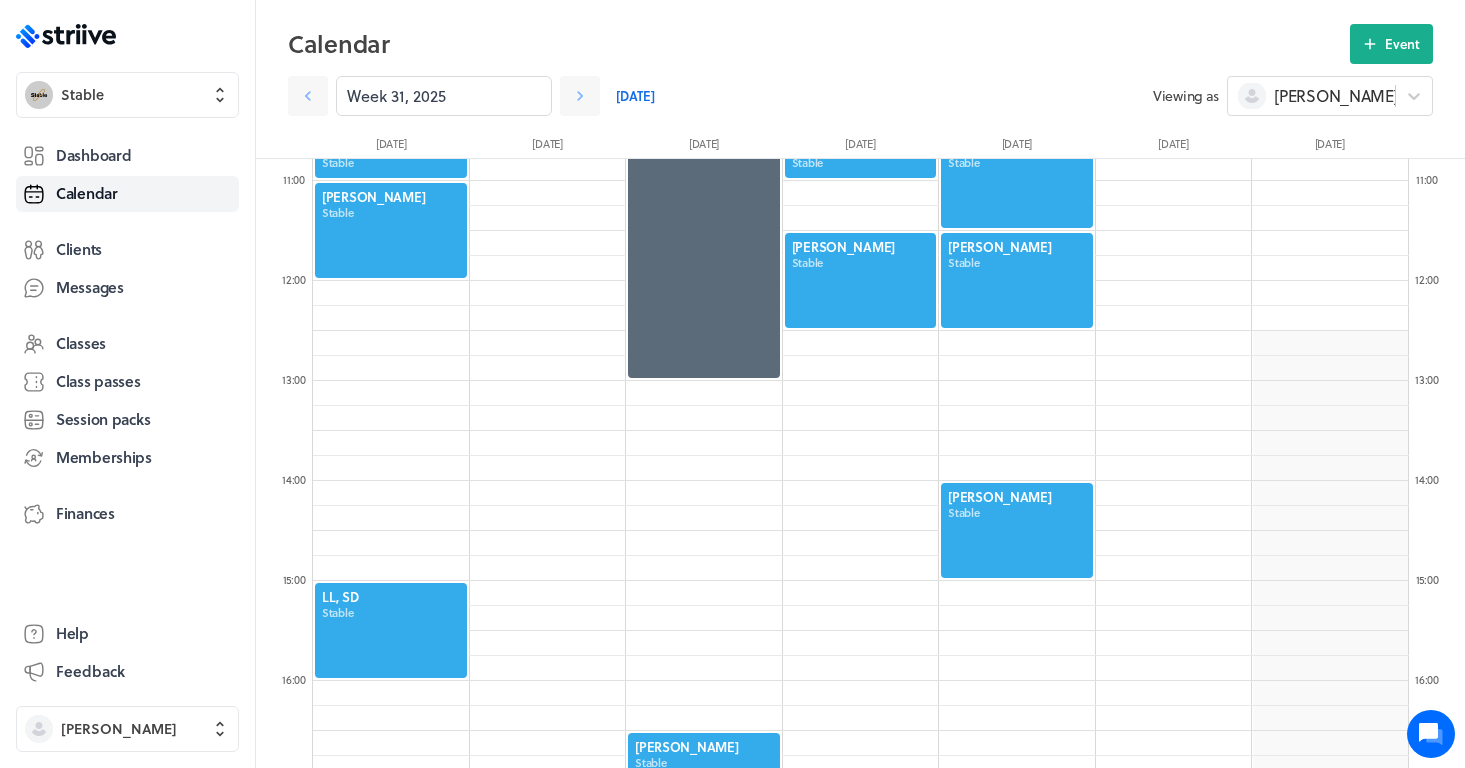 scroll, scrollTop: 1281, scrollLeft: 0, axis: vertical 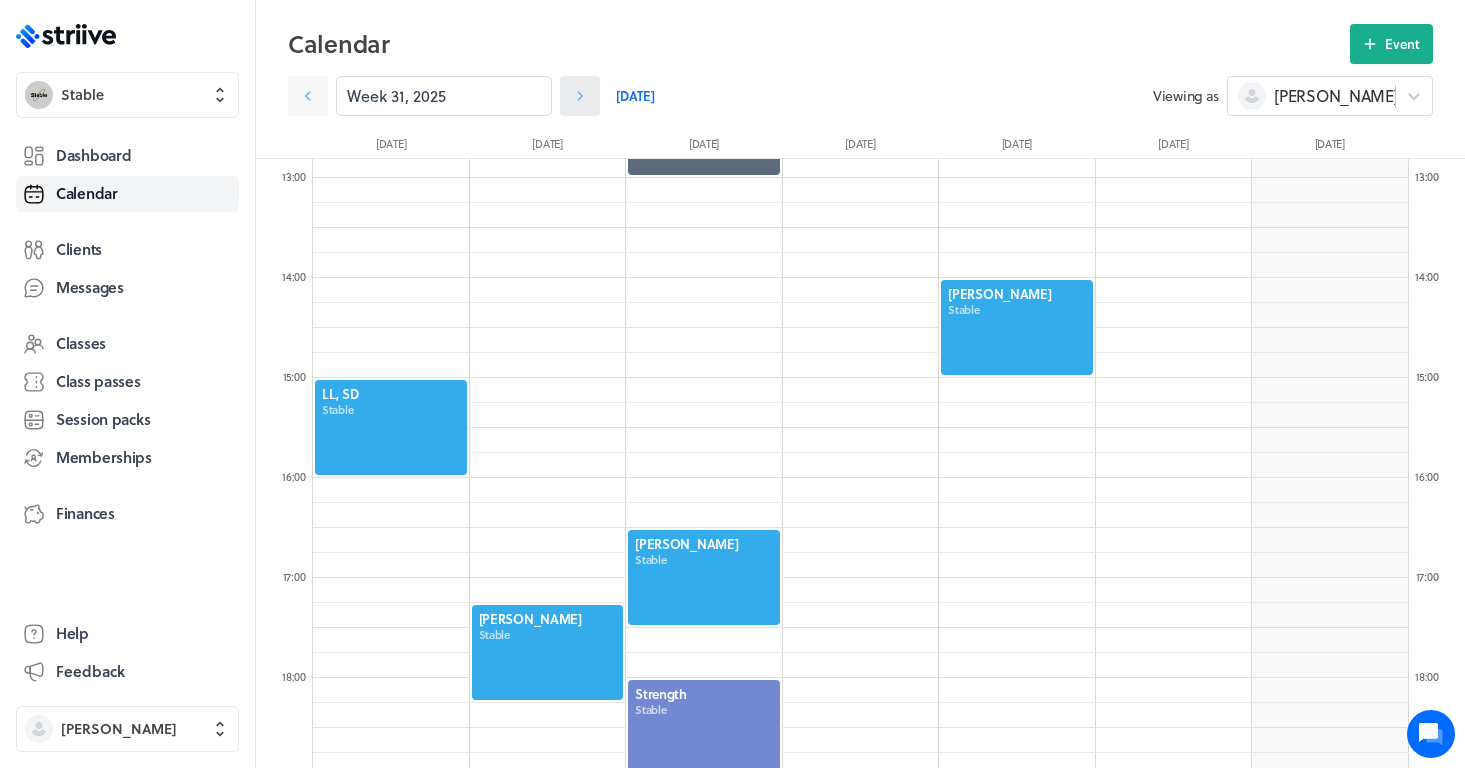 click 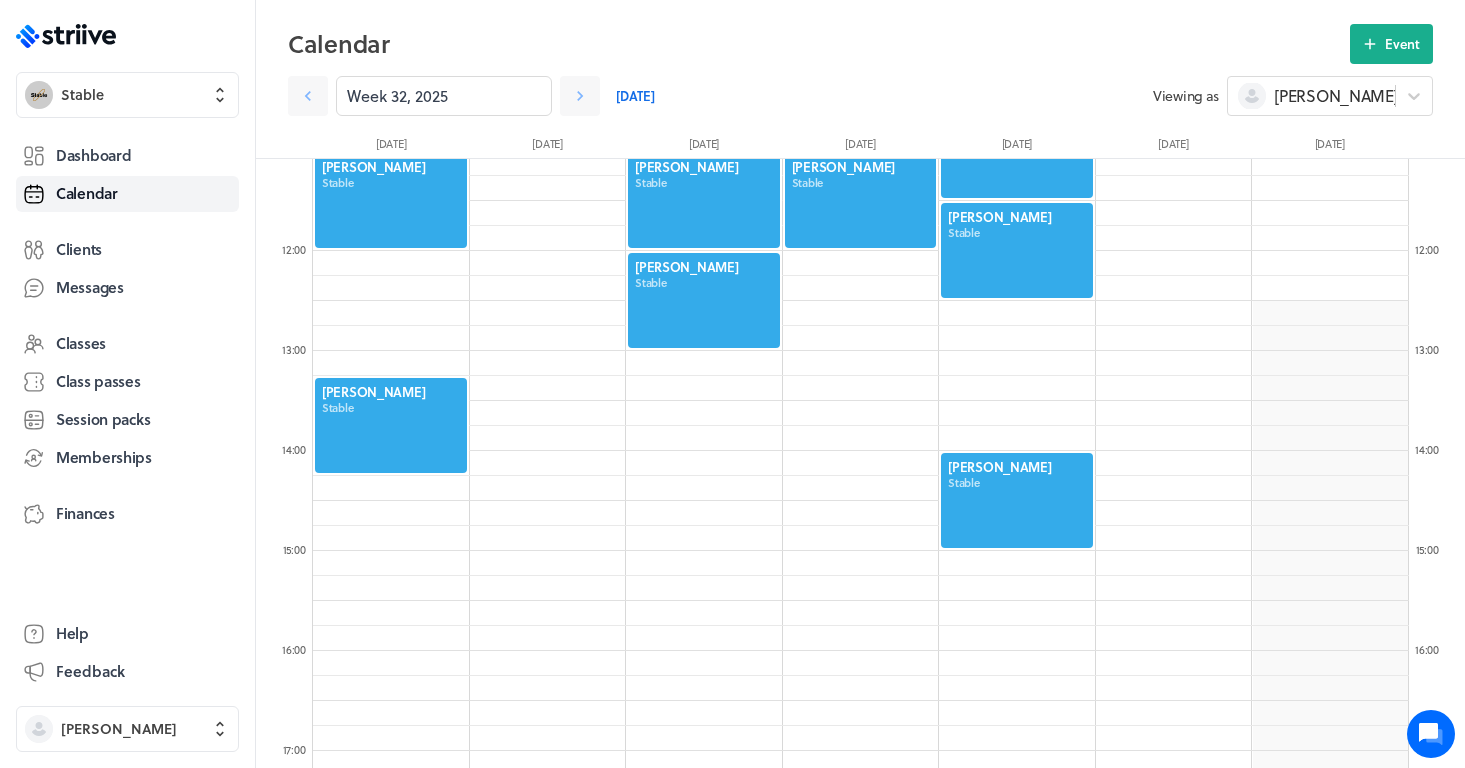 scroll, scrollTop: 1108, scrollLeft: 0, axis: vertical 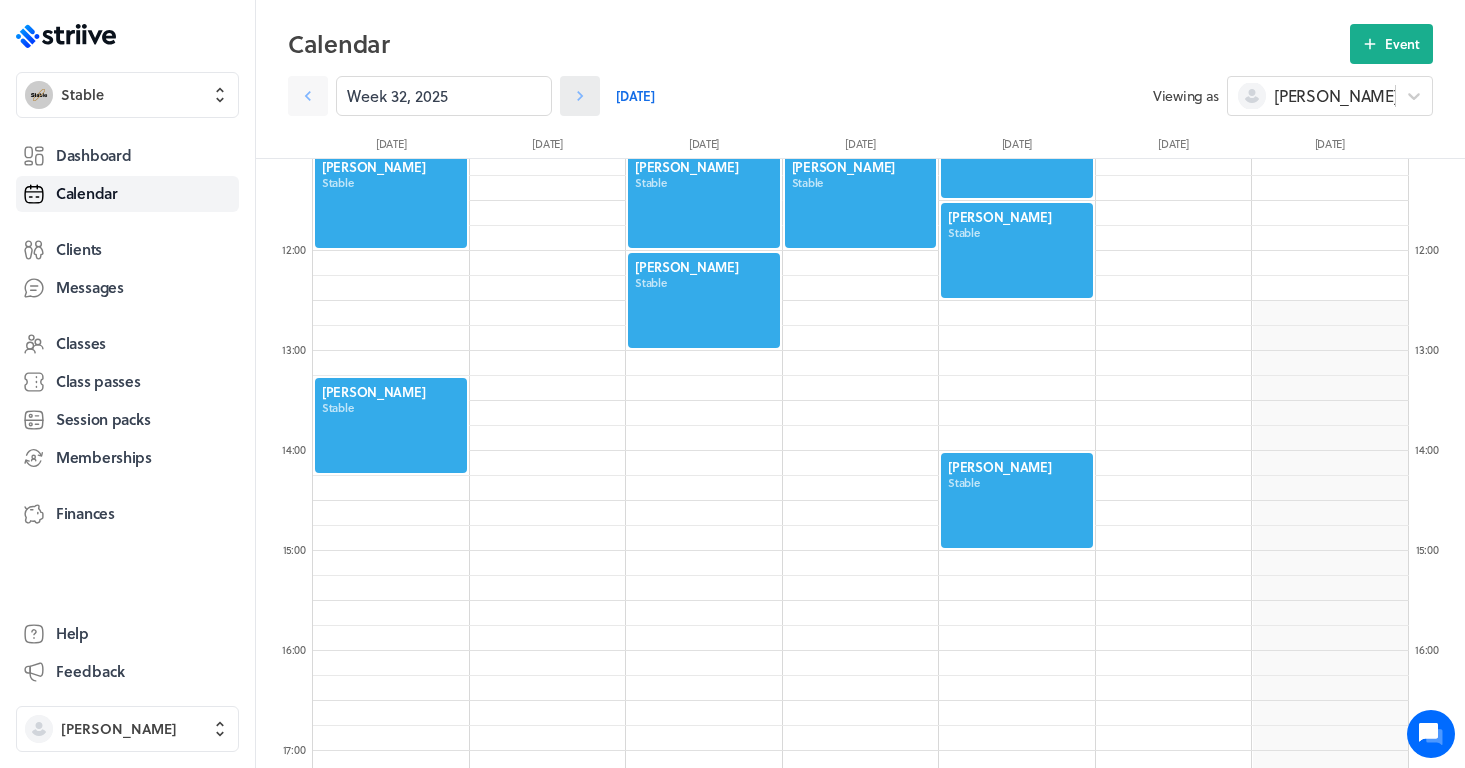 click 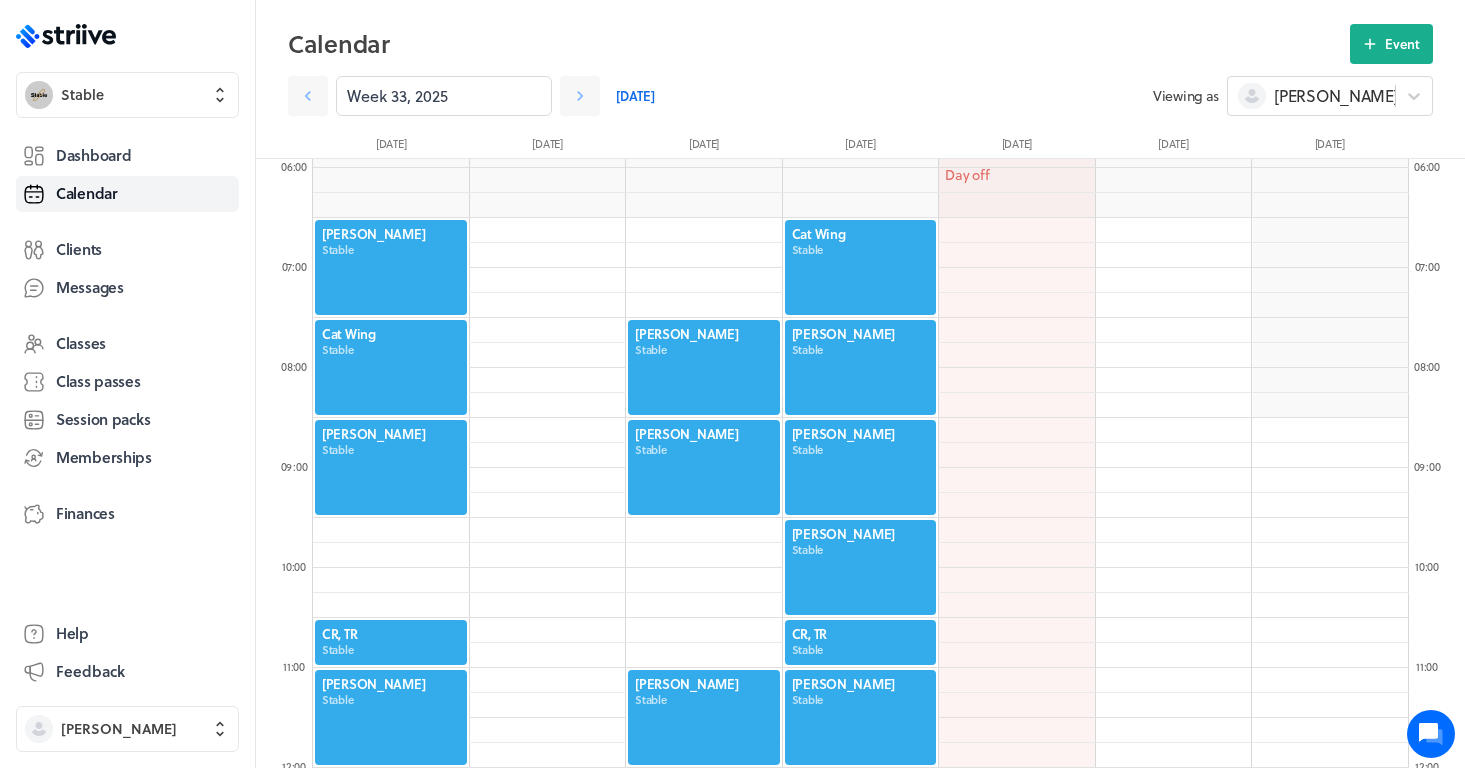scroll, scrollTop: 388, scrollLeft: 0, axis: vertical 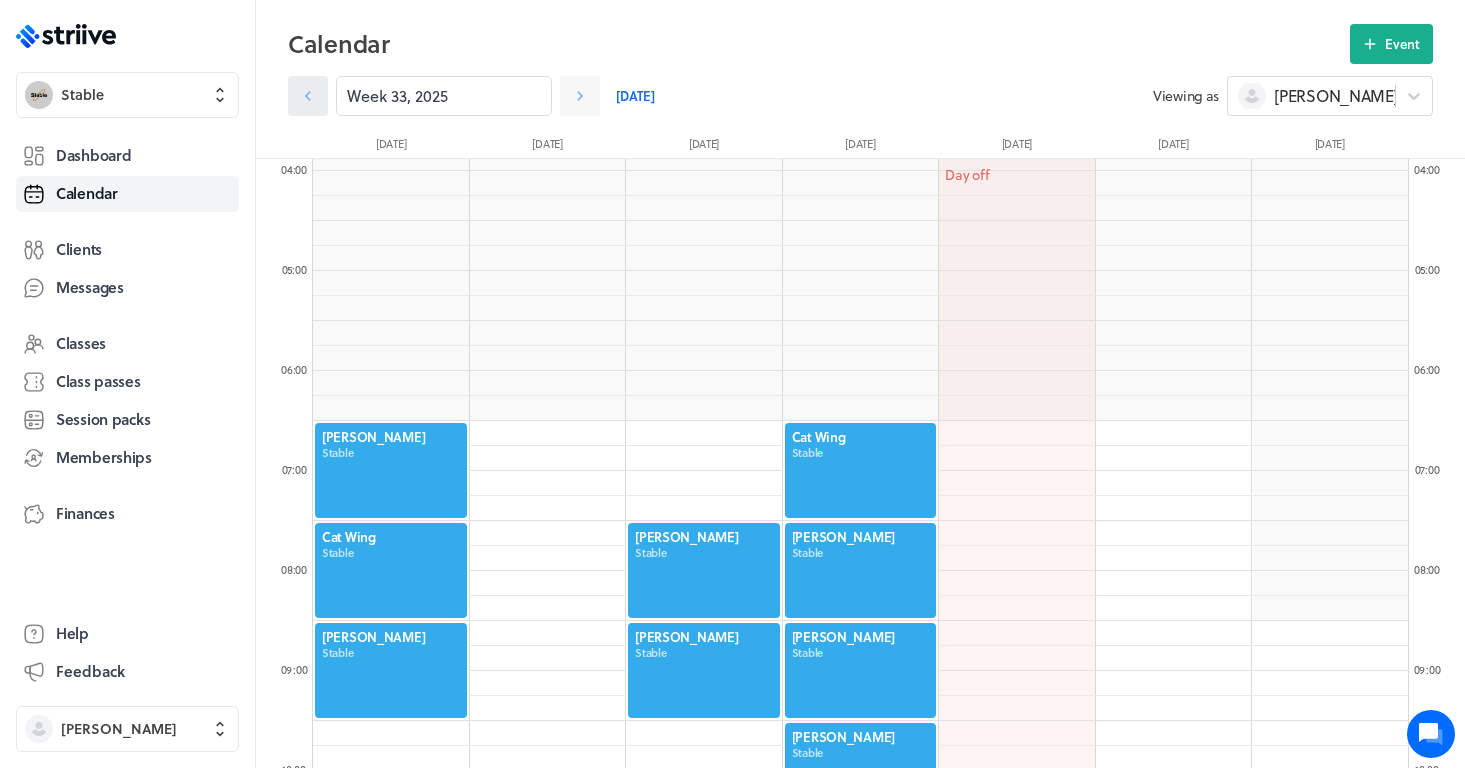 click at bounding box center [308, 96] 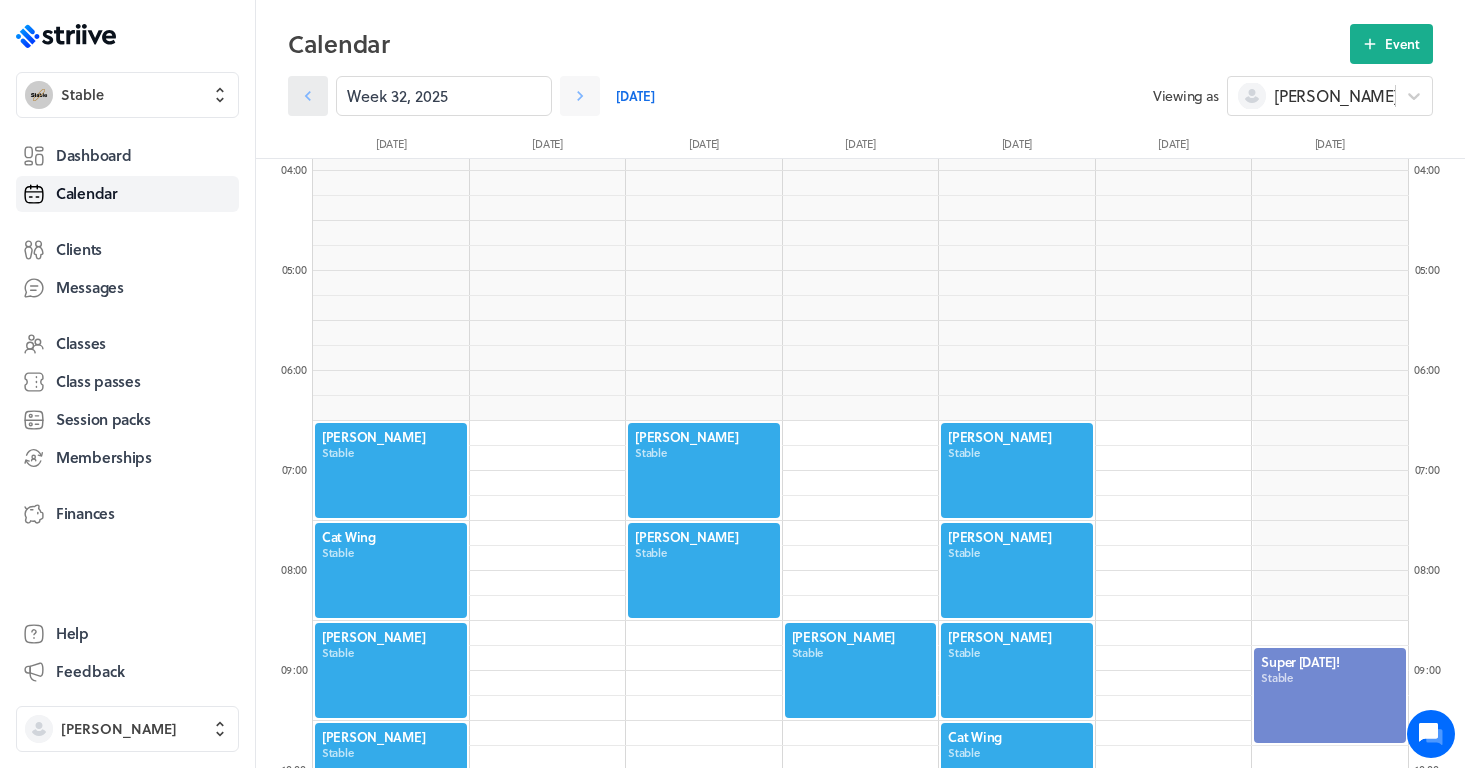 click at bounding box center [308, 96] 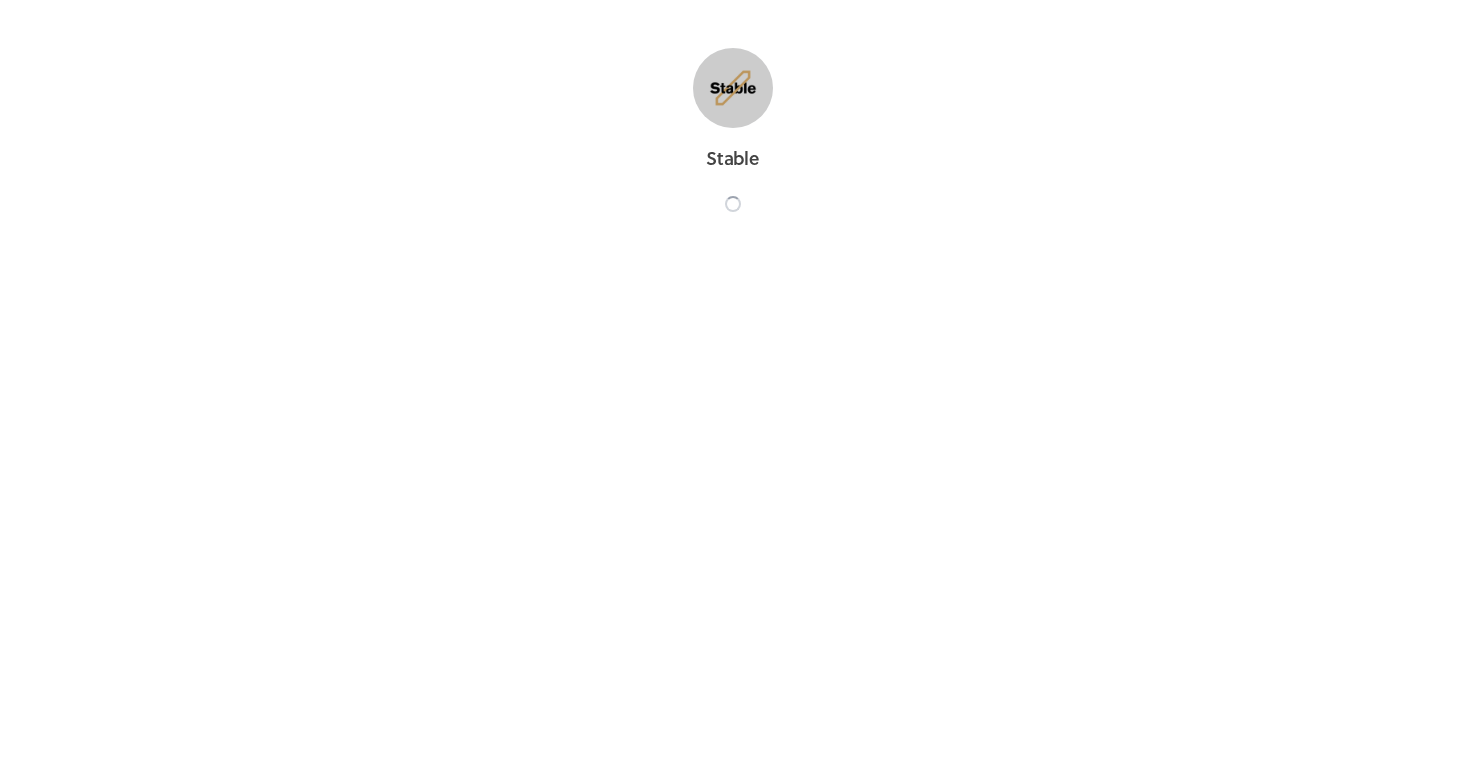 scroll, scrollTop: 0, scrollLeft: 0, axis: both 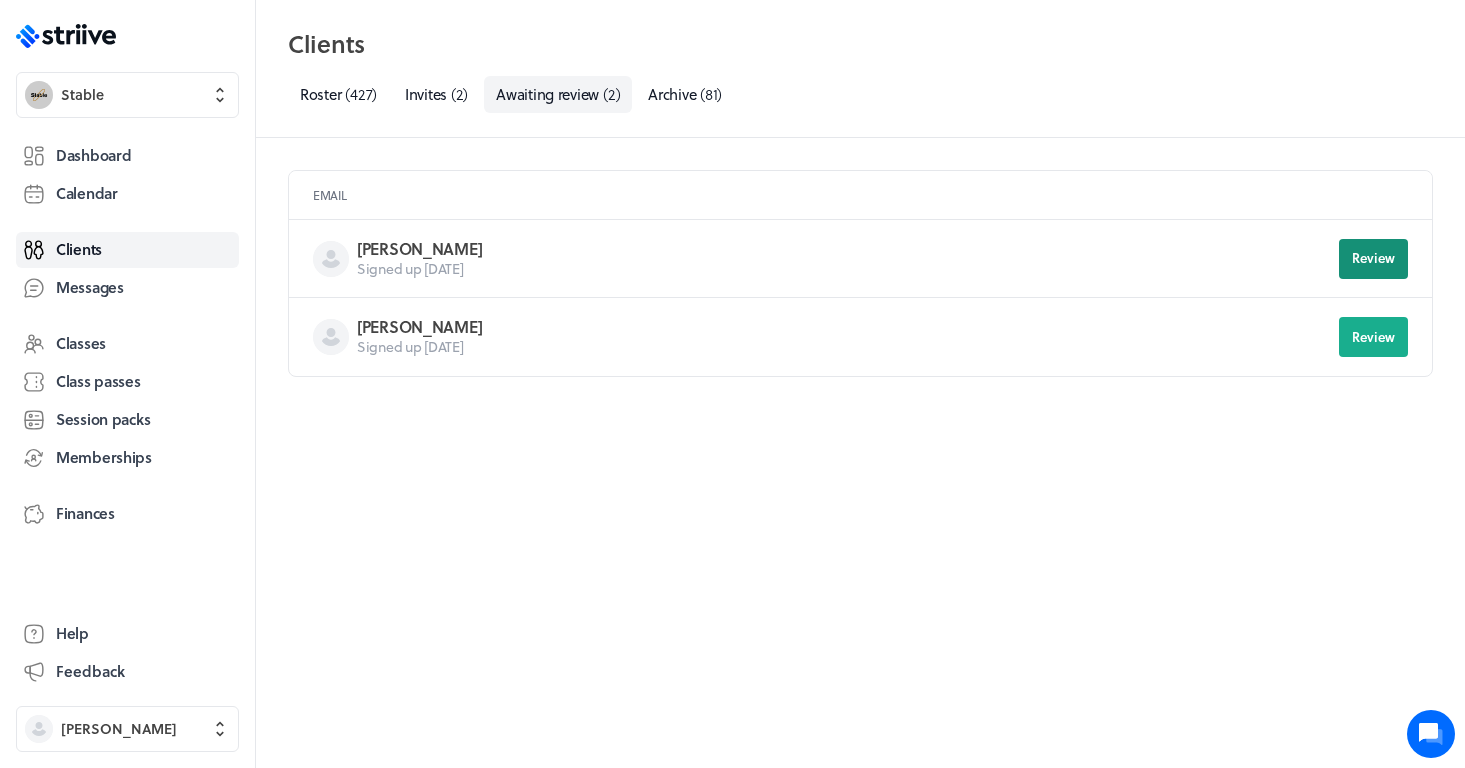 click on "Review" at bounding box center (1373, 258) 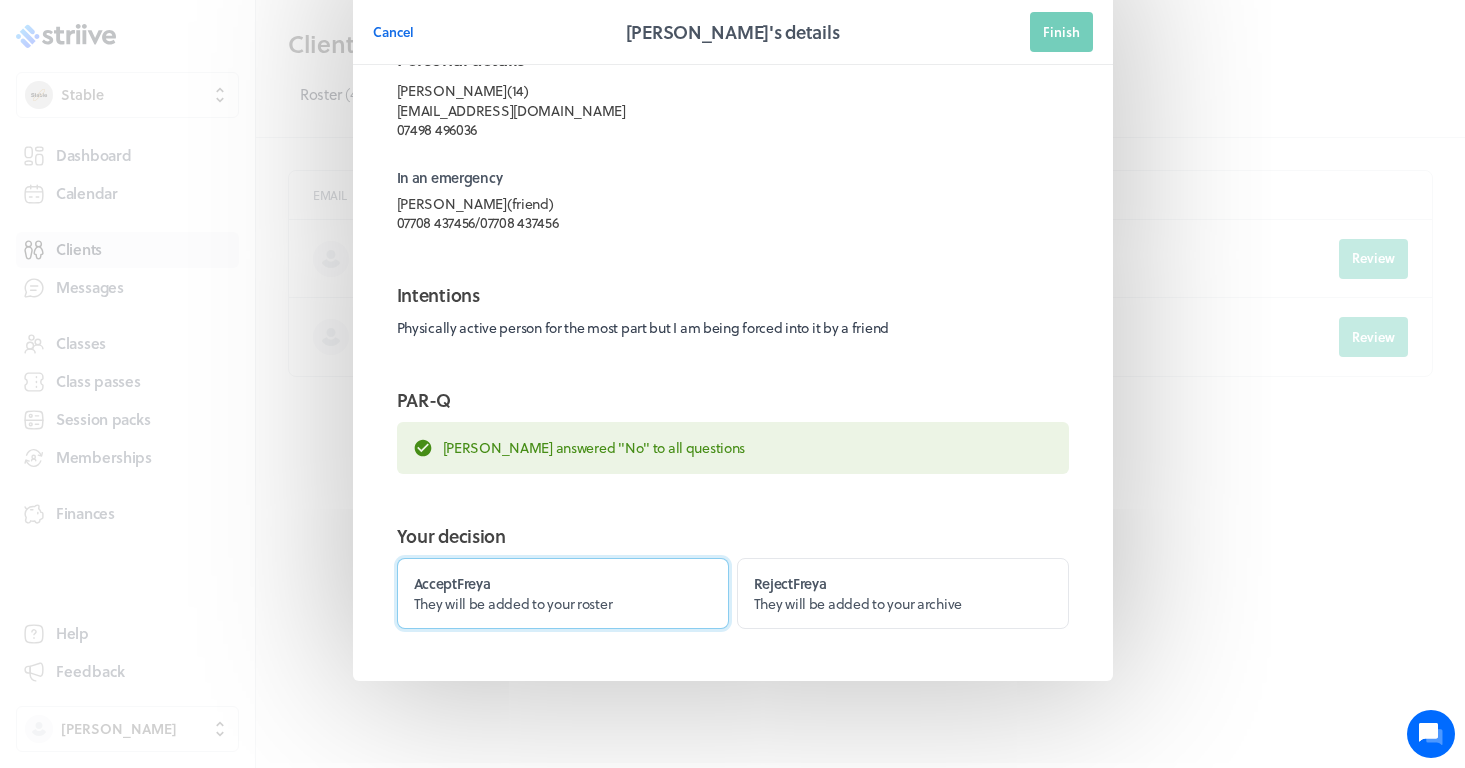 scroll, scrollTop: 82, scrollLeft: 0, axis: vertical 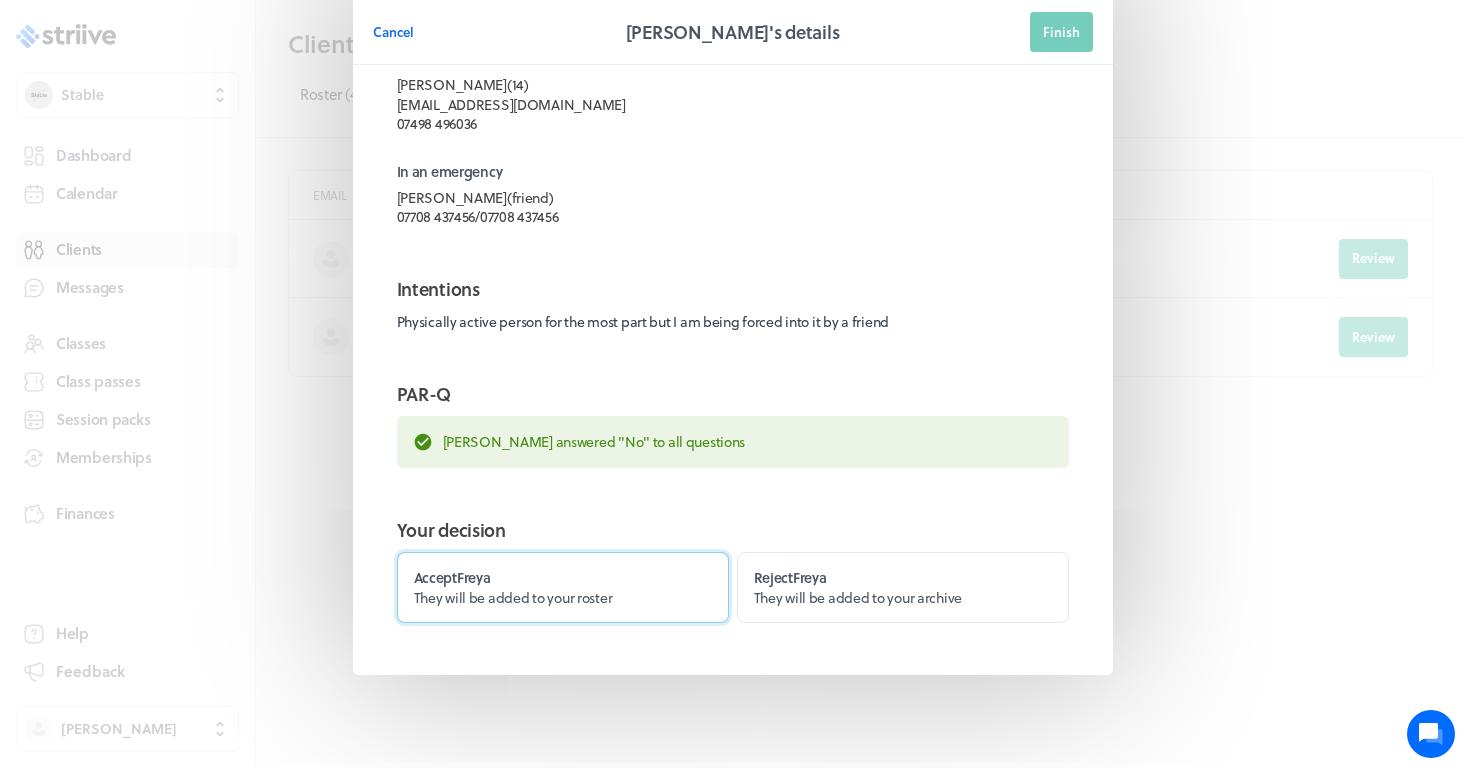 click on "Accept  Freya They will be added to your roster" at bounding box center [563, 587] 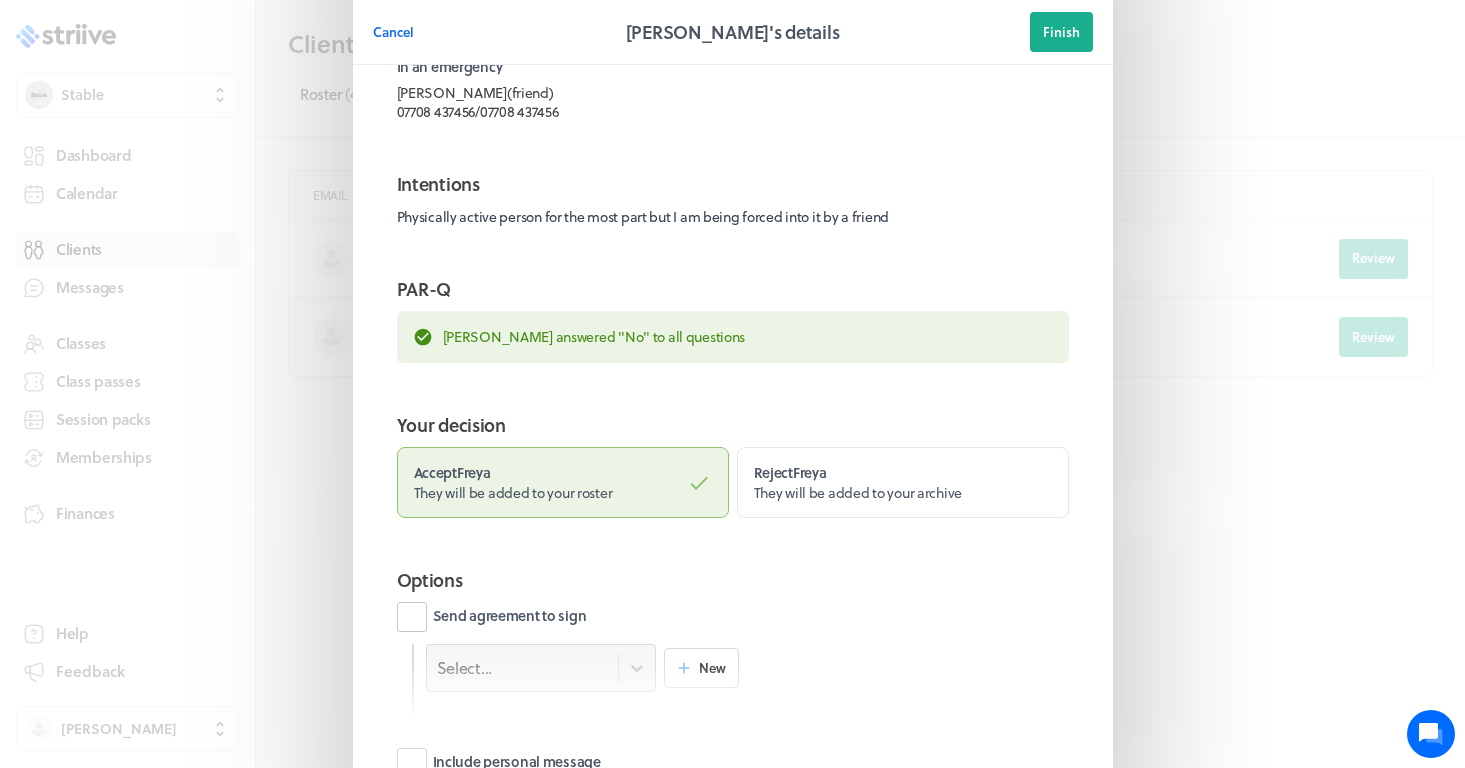 scroll, scrollTop: 206, scrollLeft: 0, axis: vertical 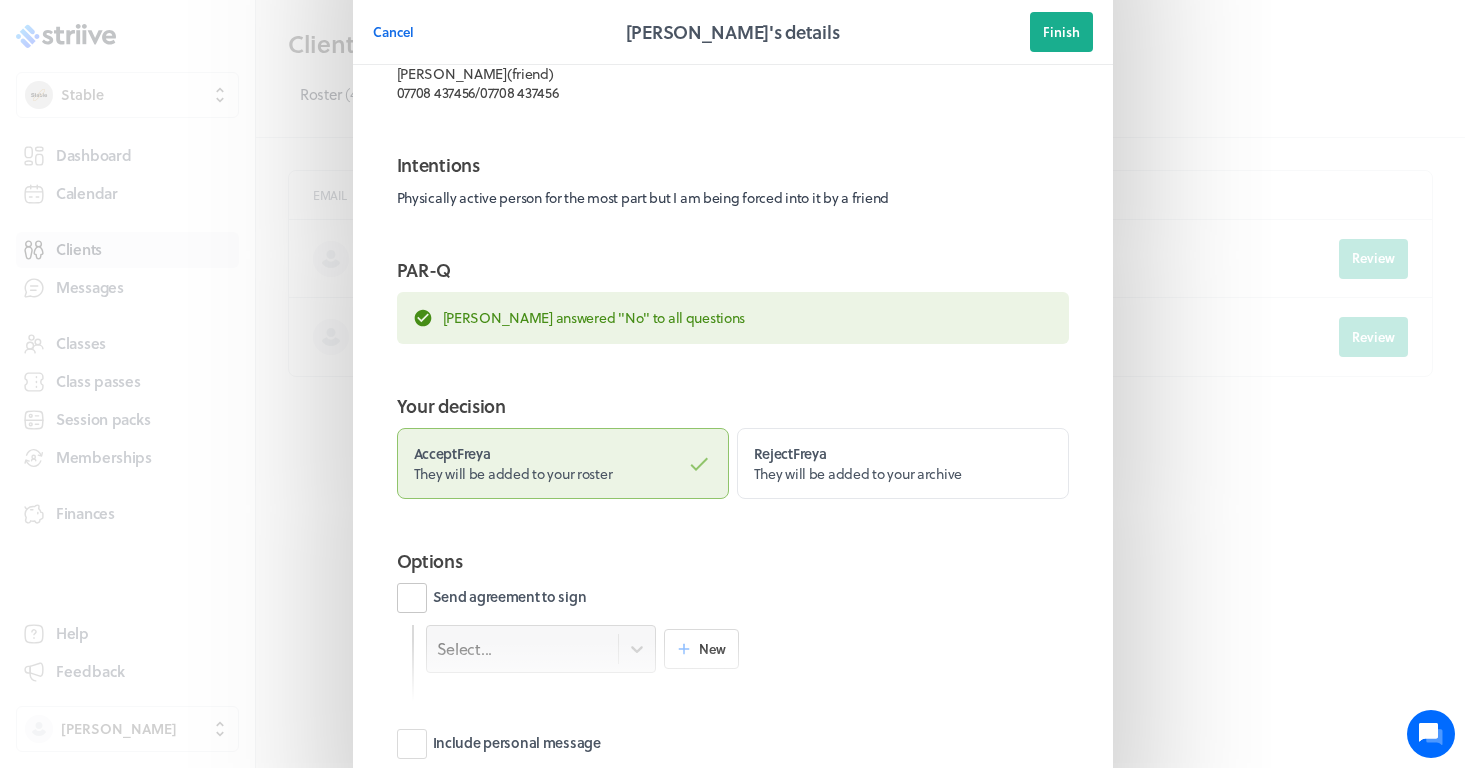 click on "Send agreement to sign" at bounding box center (492, 598) 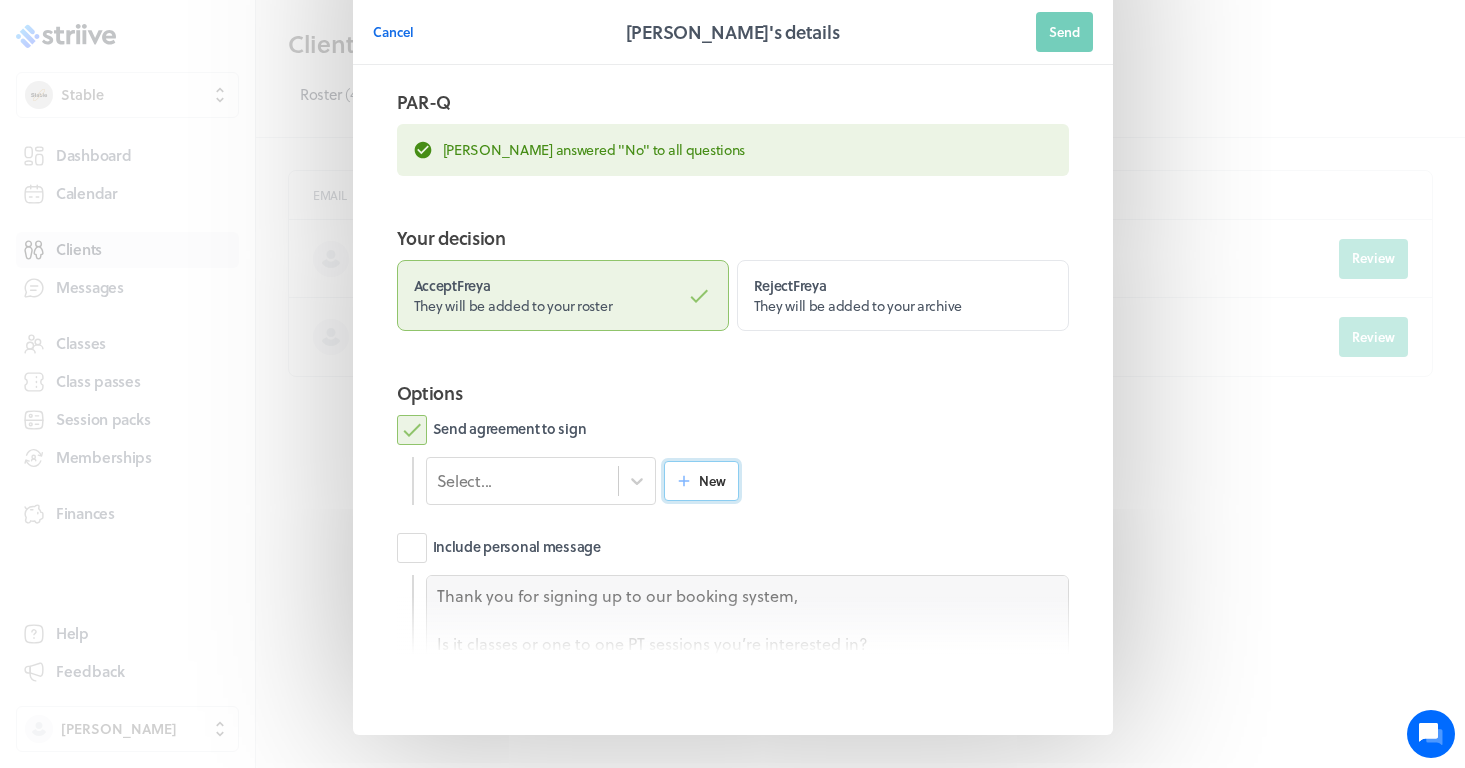 scroll, scrollTop: 364, scrollLeft: 0, axis: vertical 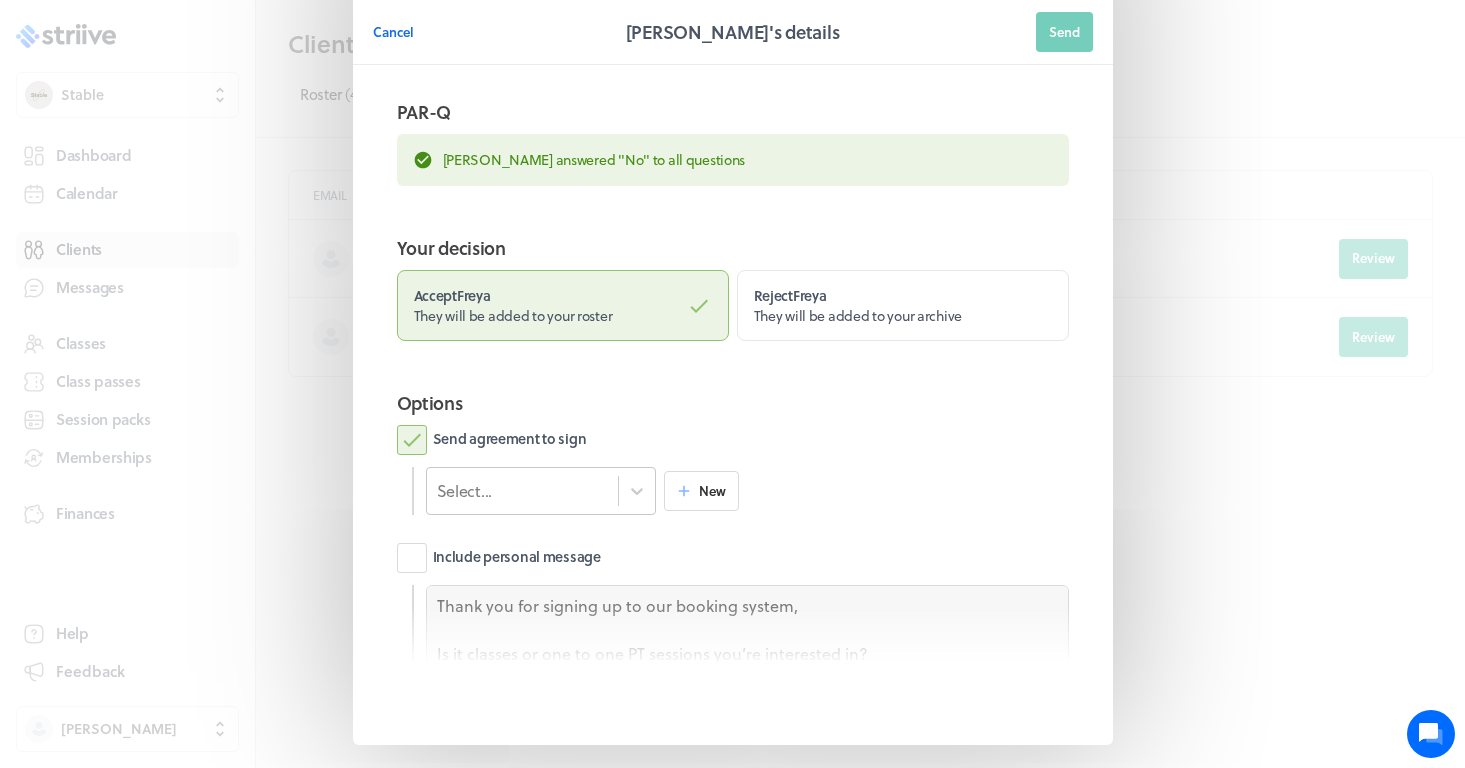 click on "Select..." at bounding box center (523, 491) 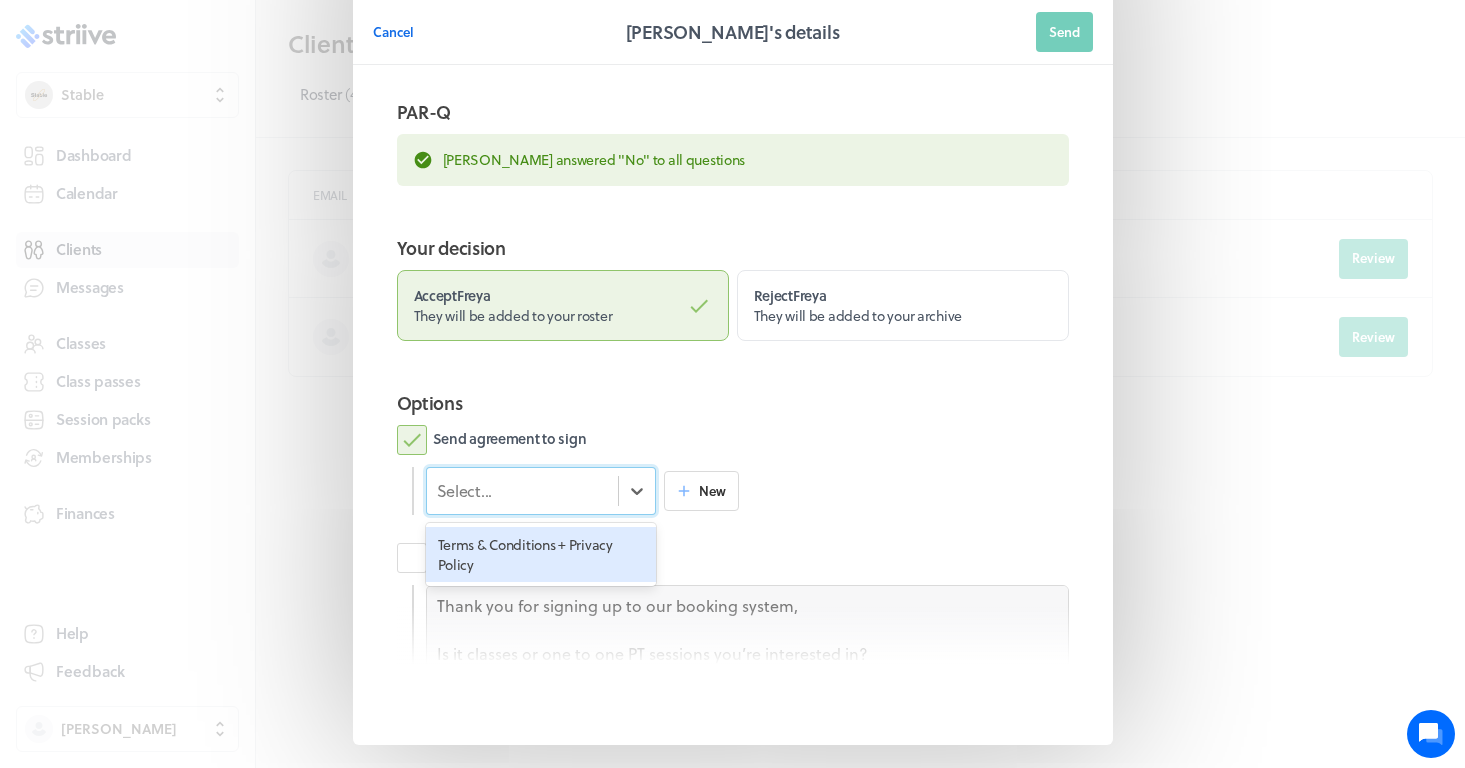 click on "Terms & Conditions + Privacy Policy" at bounding box center [541, 554] 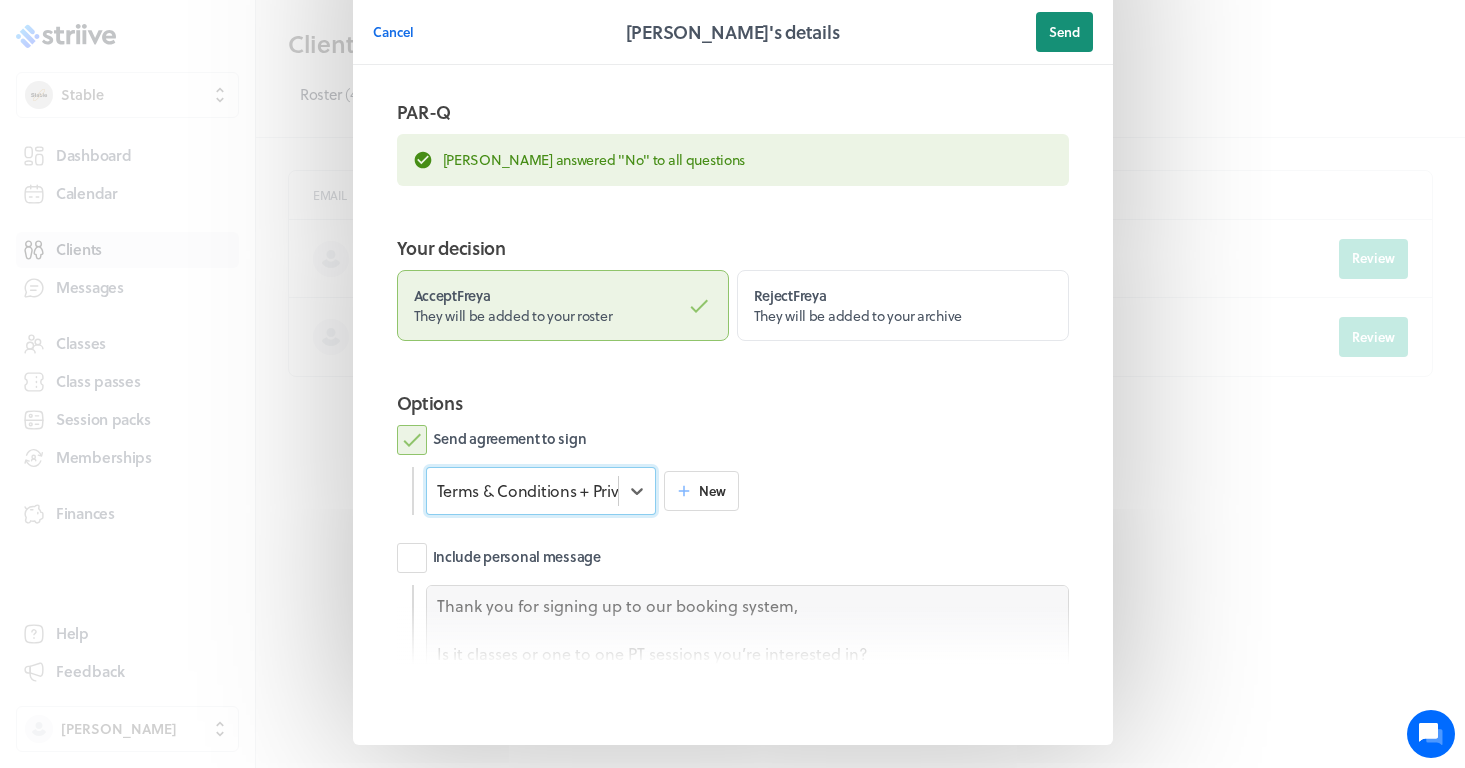 click on "Send" at bounding box center [1064, 32] 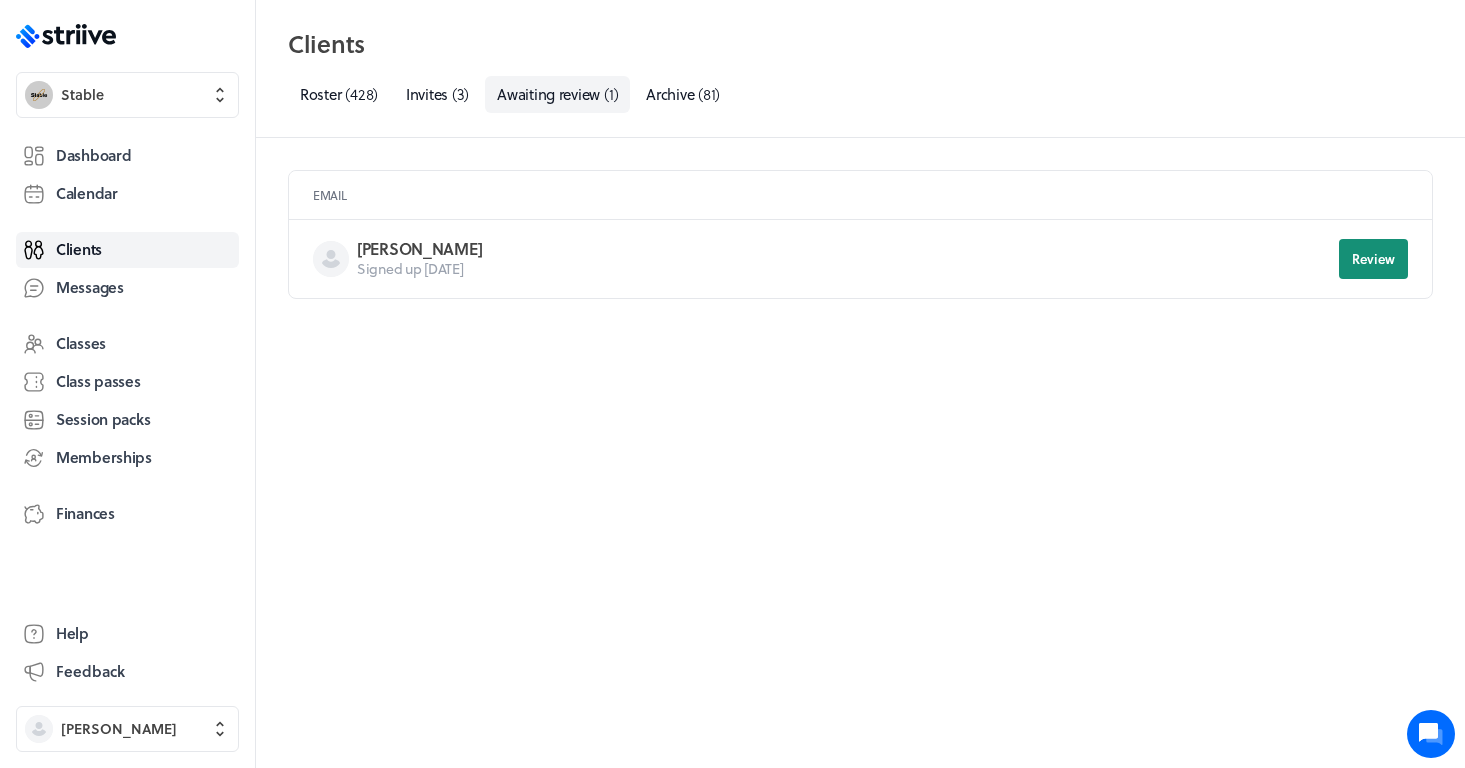 click on "Review" at bounding box center [1373, 259] 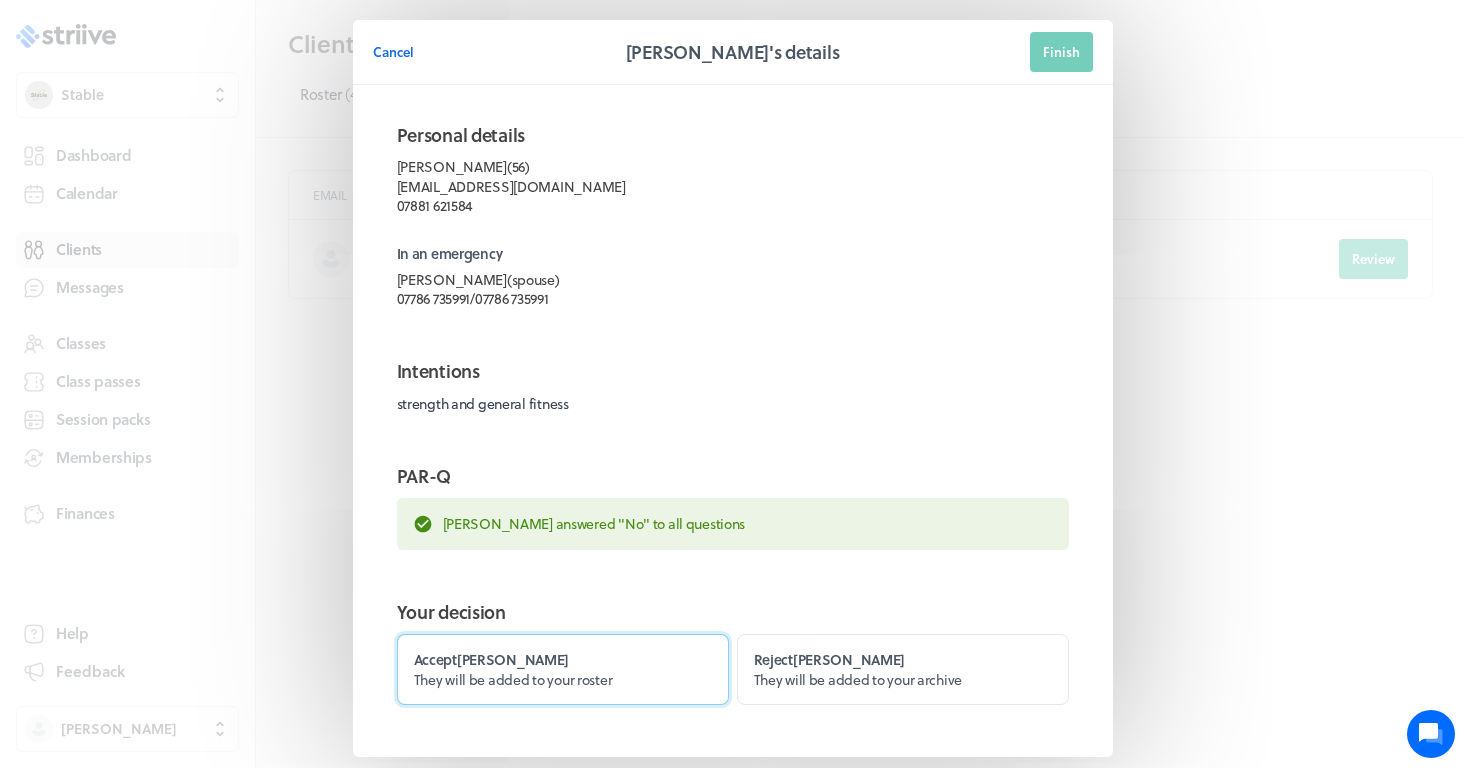 click on "They will be added to your roster" at bounding box center (513, 679) 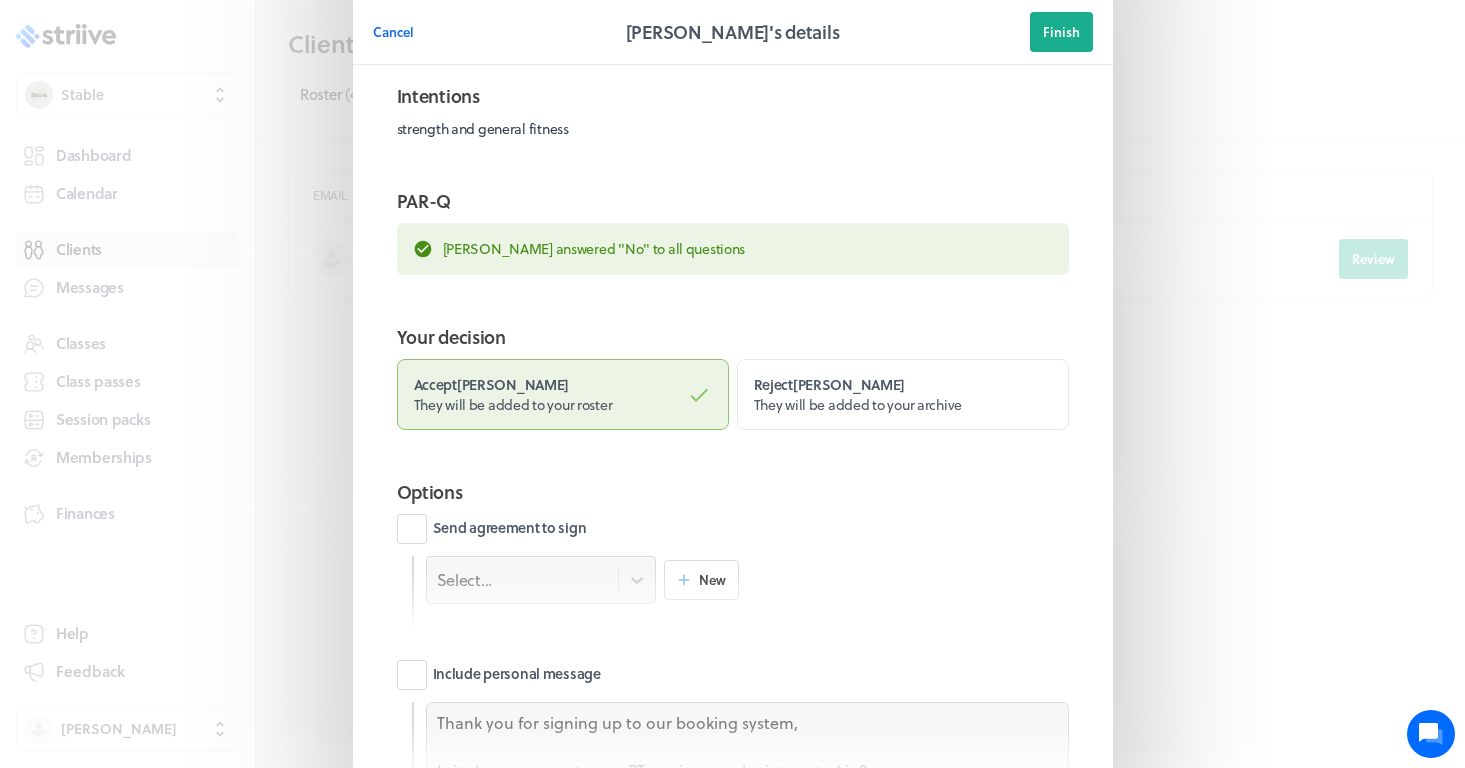 scroll, scrollTop: 394, scrollLeft: 0, axis: vertical 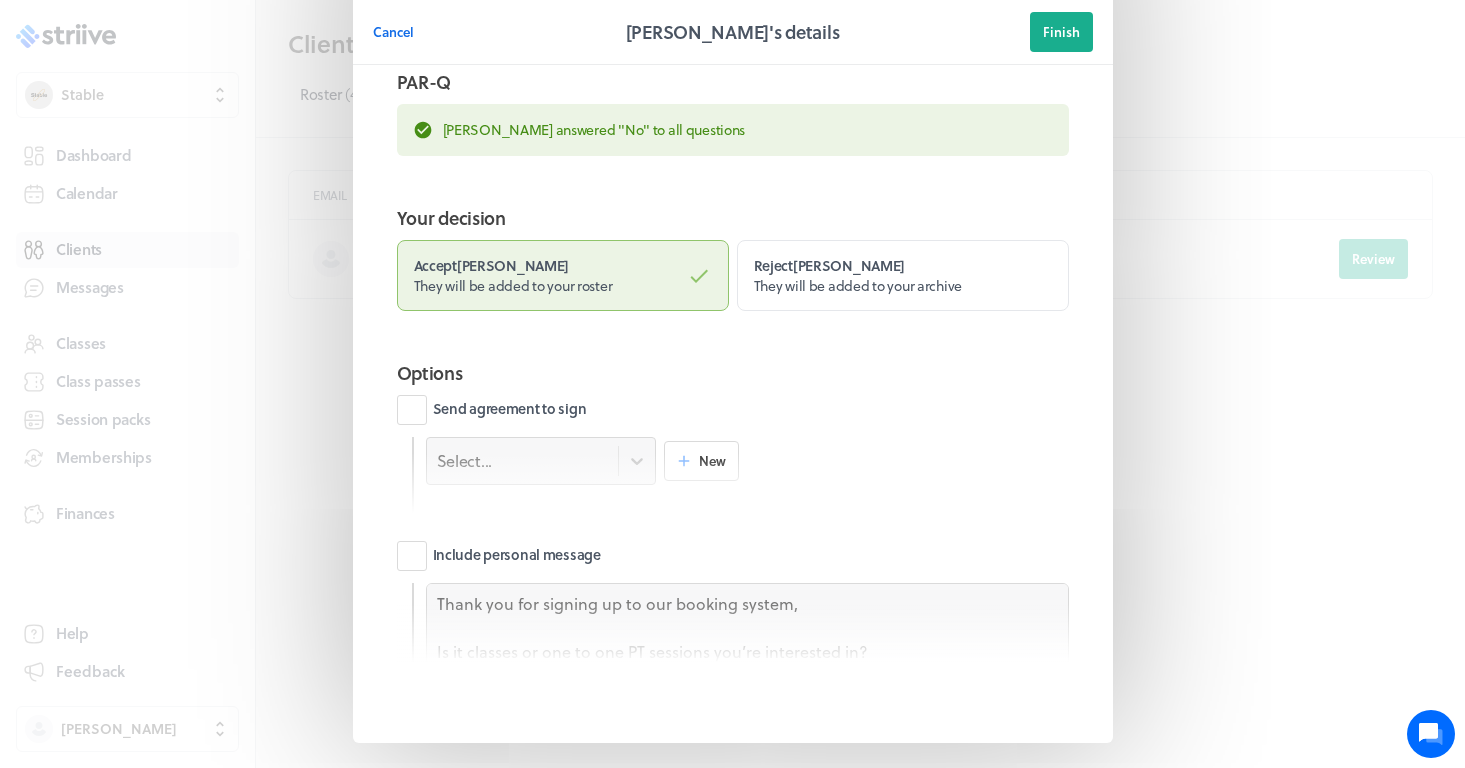 click at bounding box center [733, 483] 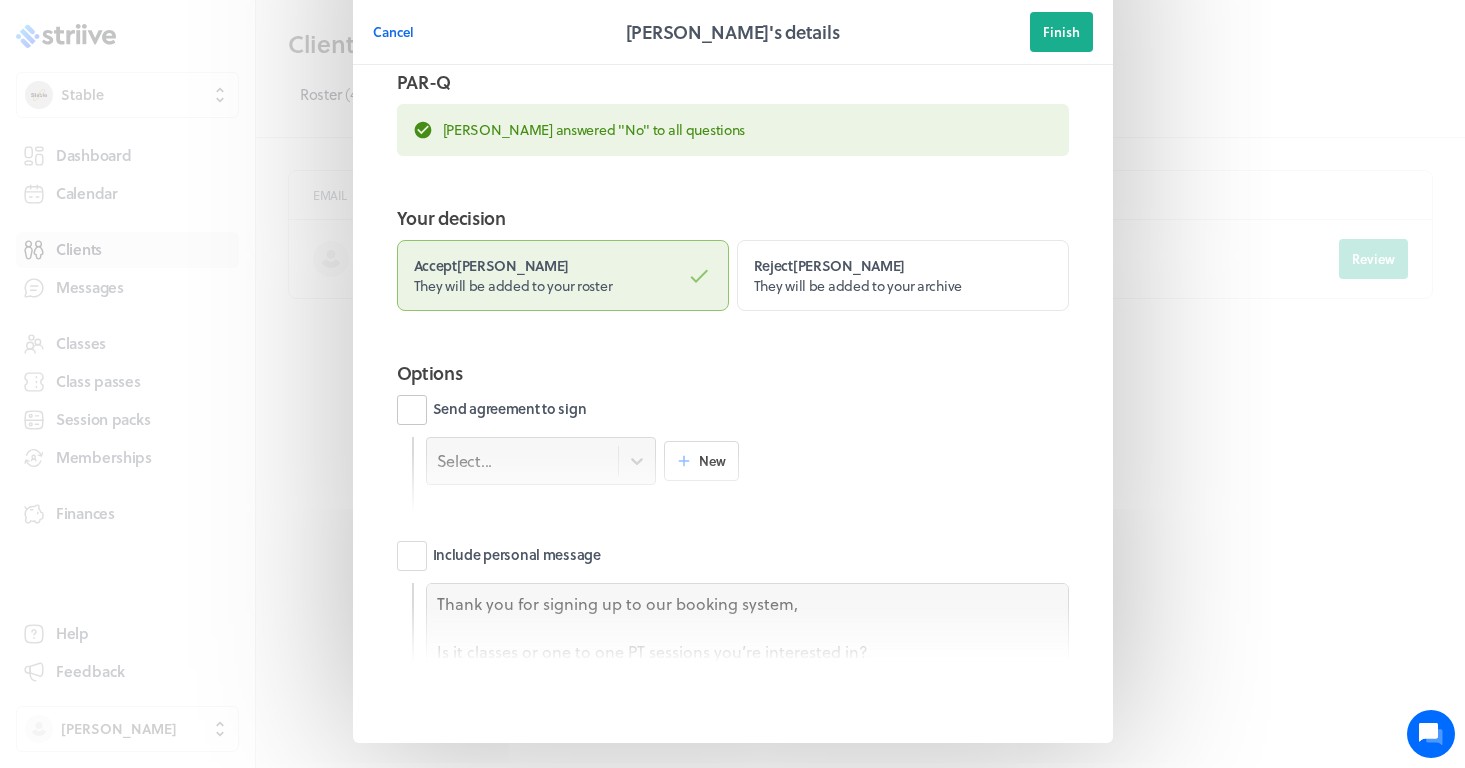 click on "Send agreement to sign" at bounding box center (492, 410) 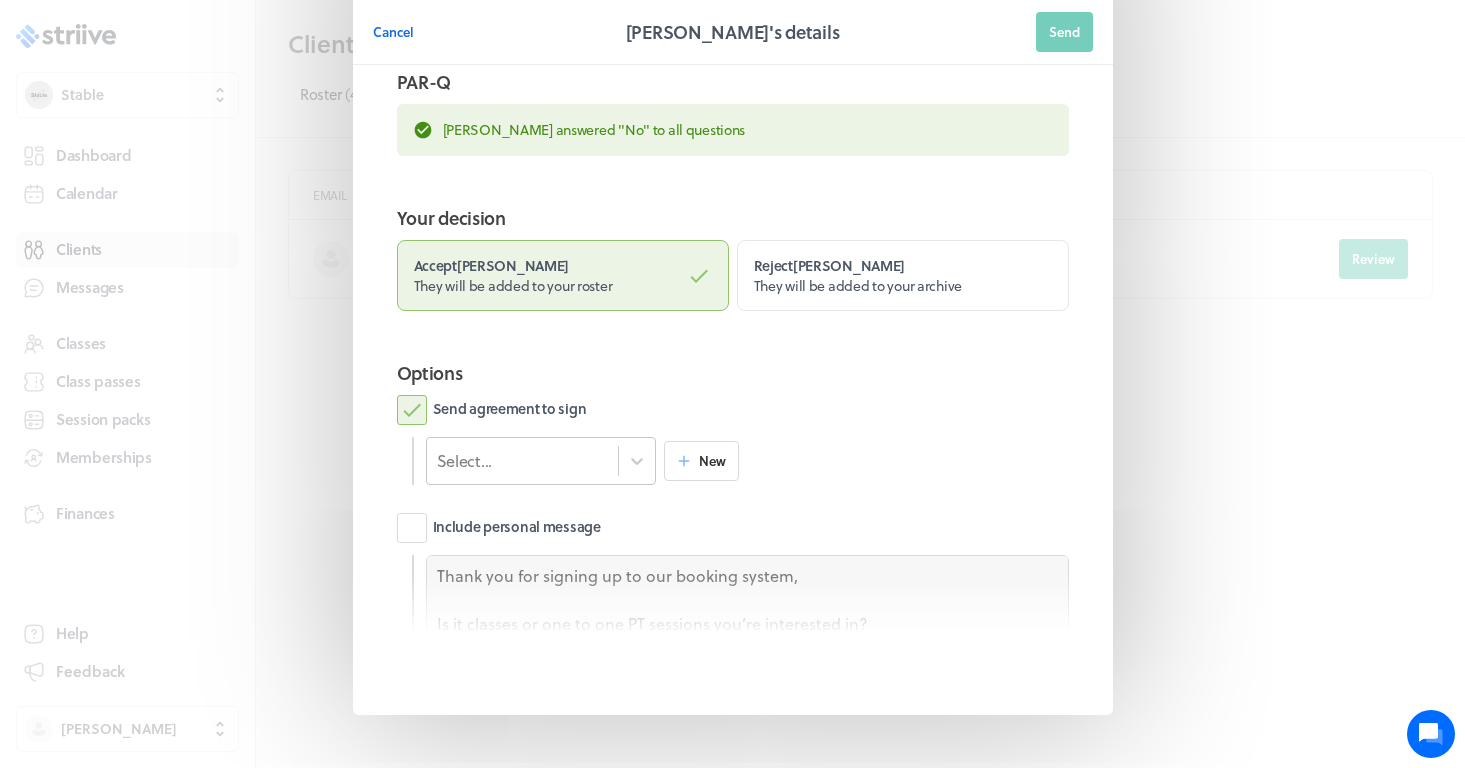 click on "Select..." at bounding box center (523, 461) 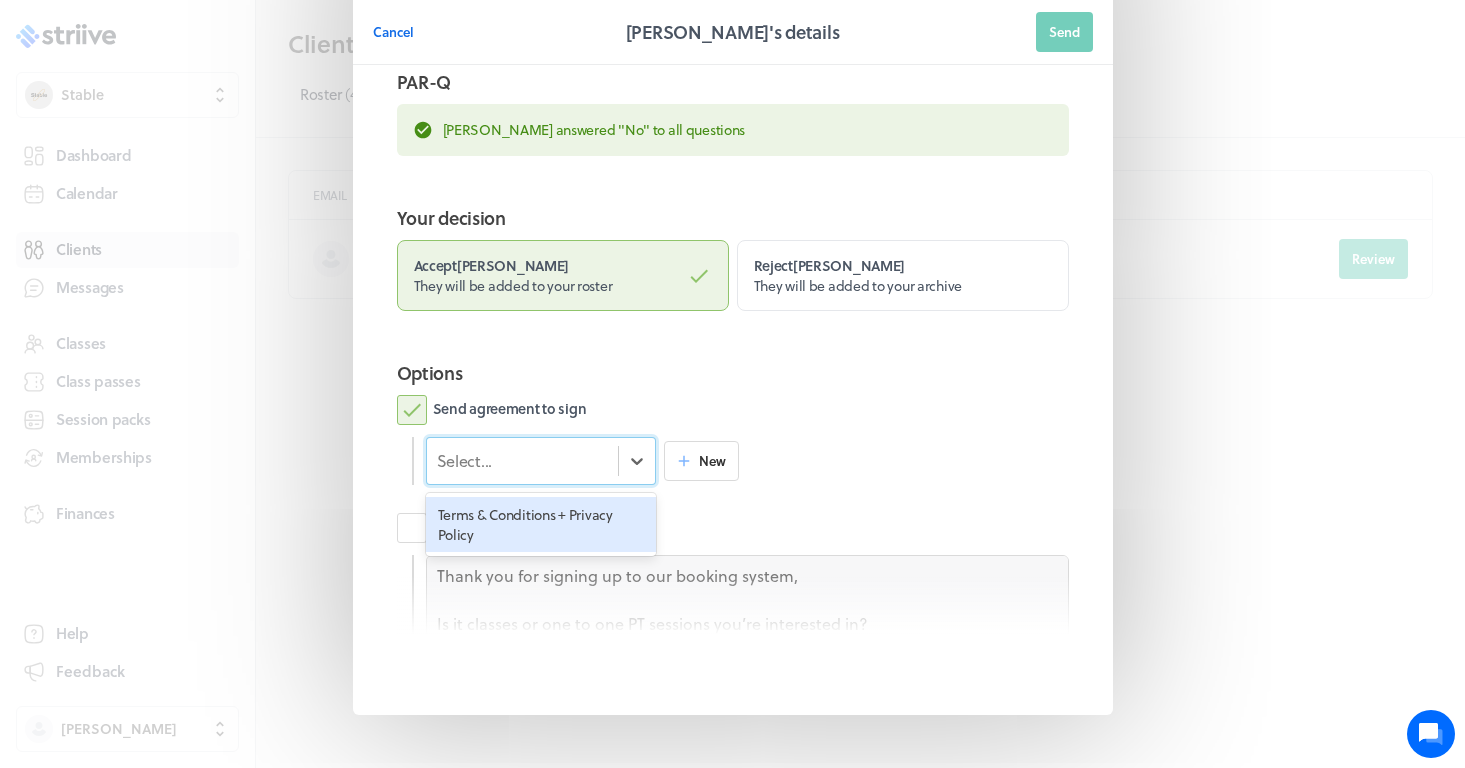click on "Terms & Conditions + Privacy Policy" at bounding box center [541, 524] 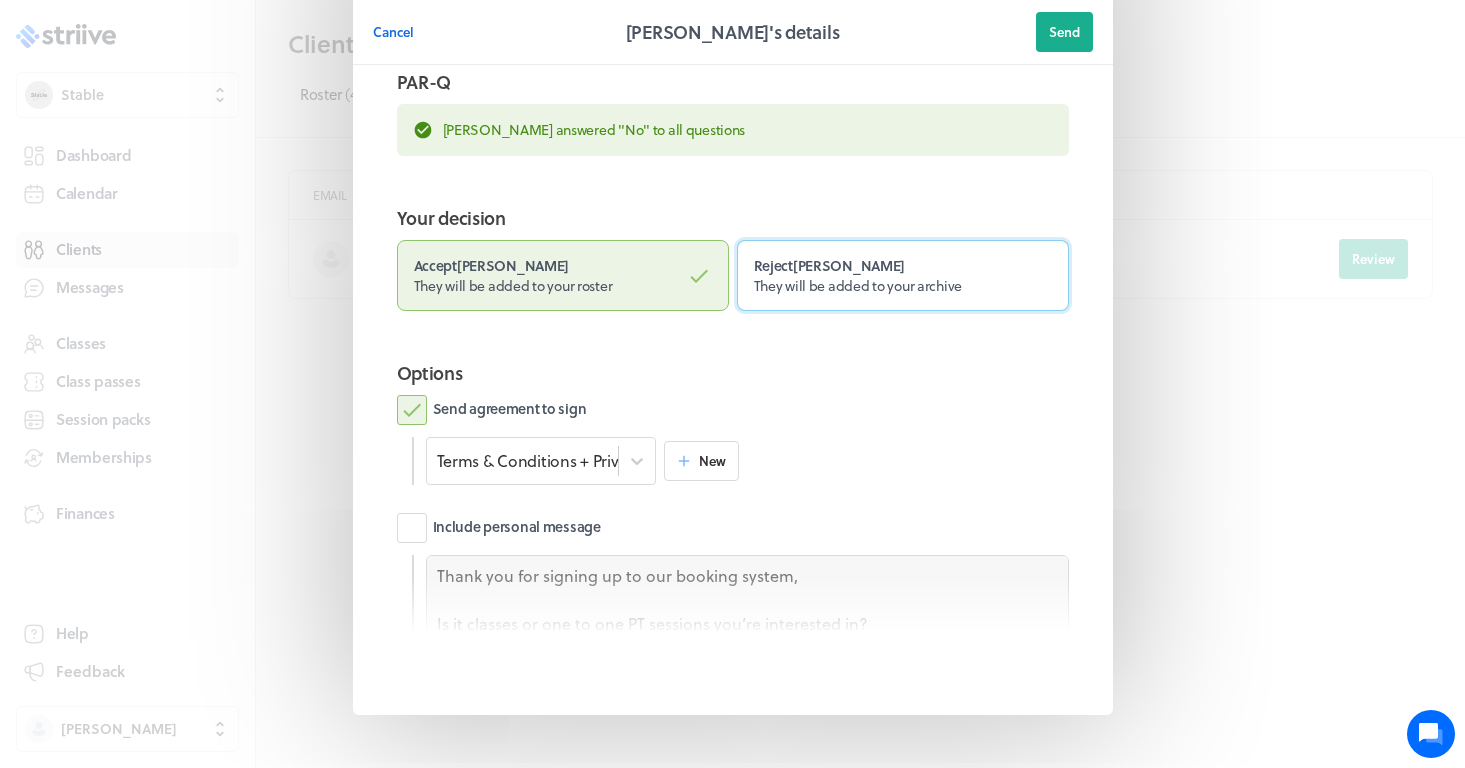 click on "Reject  Katie They will be added to your archive" at bounding box center [903, 275] 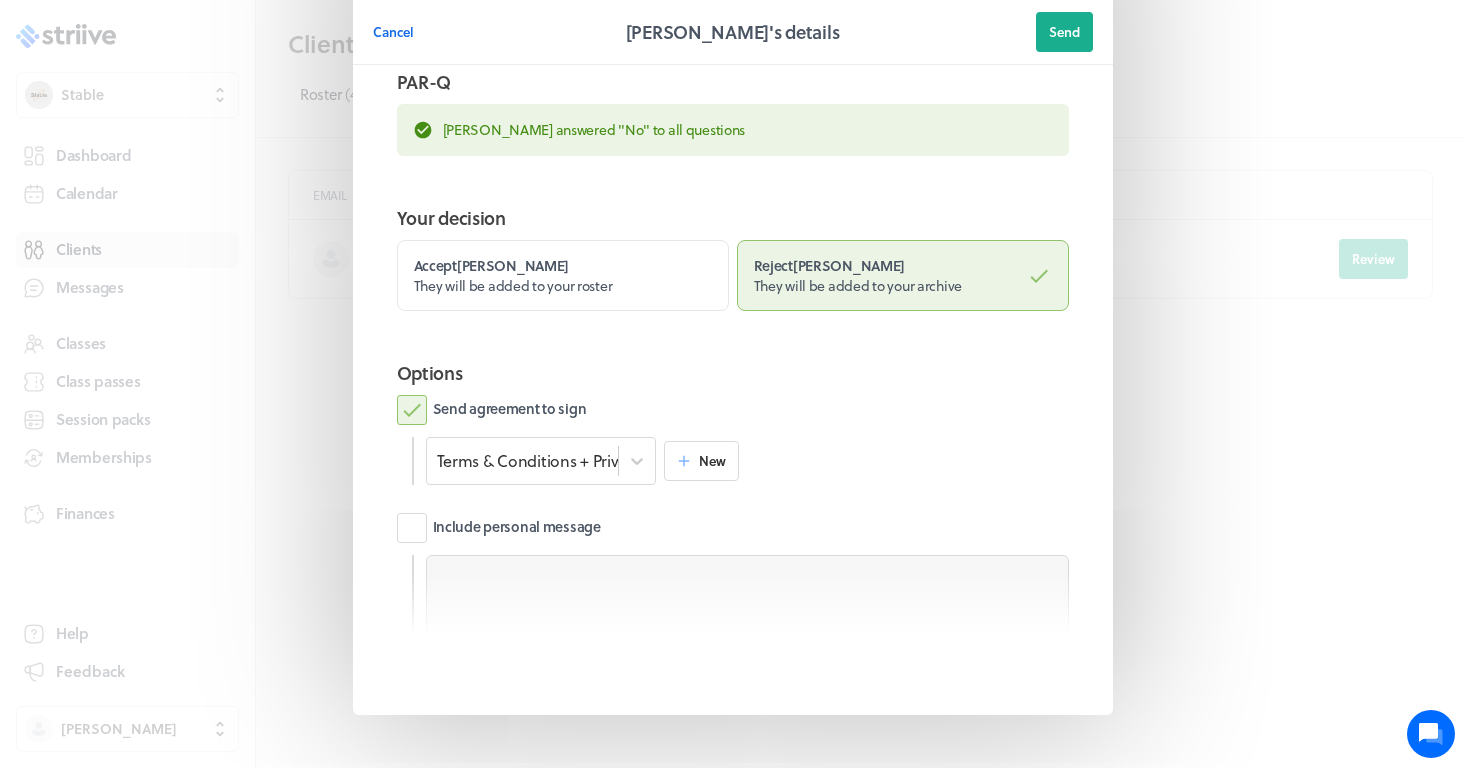 scroll, scrollTop: 319, scrollLeft: 0, axis: vertical 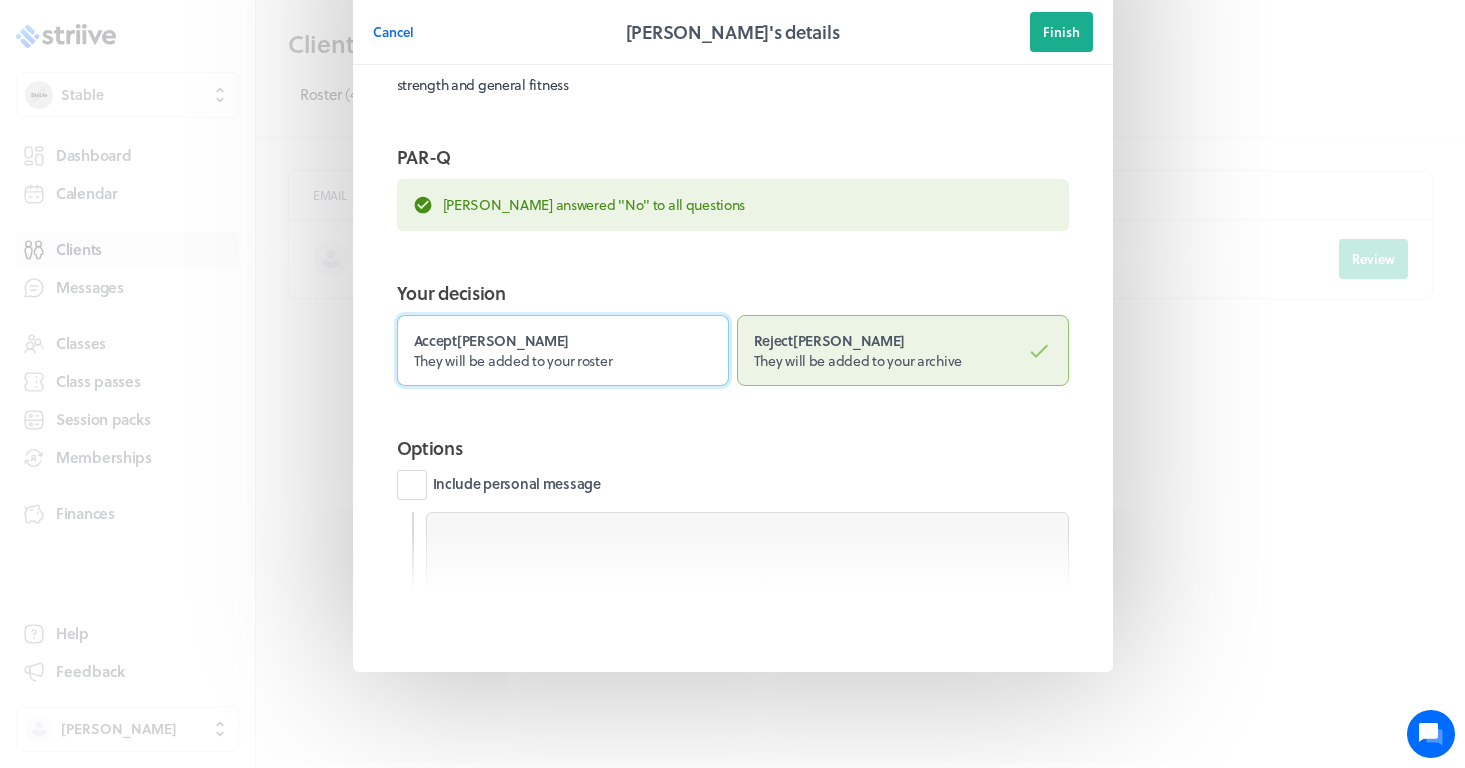 click on "They will be added to your roster" at bounding box center [513, 360] 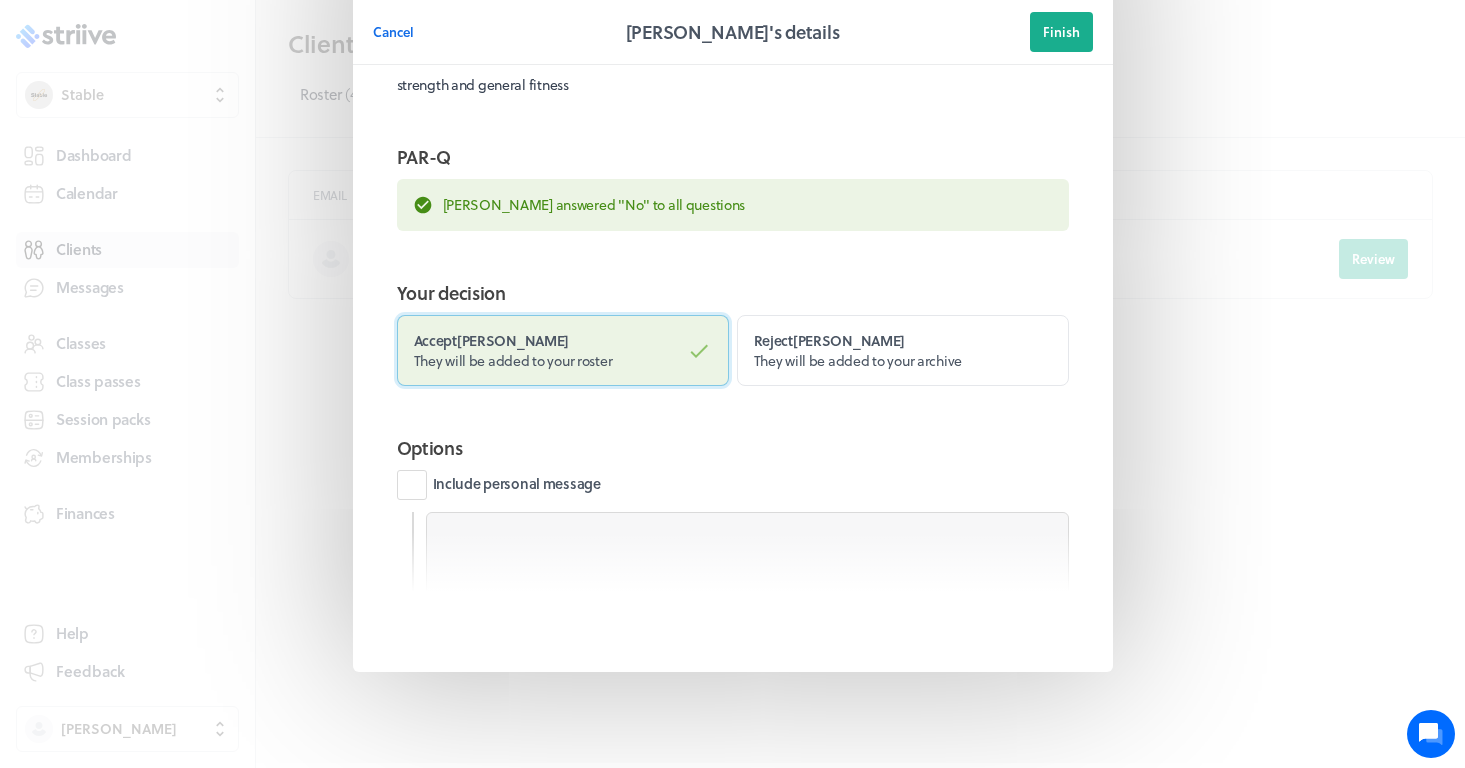 type on "Thank you for signing up to our booking system,
Is it classes or one to one PT sessions you’re interested in?
We offer three different types of classes, Strength, Sweat and a combination class, Strength & Sweat.
Our Strength classes use just dumbbells, kettlebells and barbells.  Our Sweat classes have more of an emphasis on cardio fitness and our Strength & Sweat classes are a combination of the two.
If you'd like any more info then please don't hesitate to reach out.
Look forward to hearing back soon
Sophie" 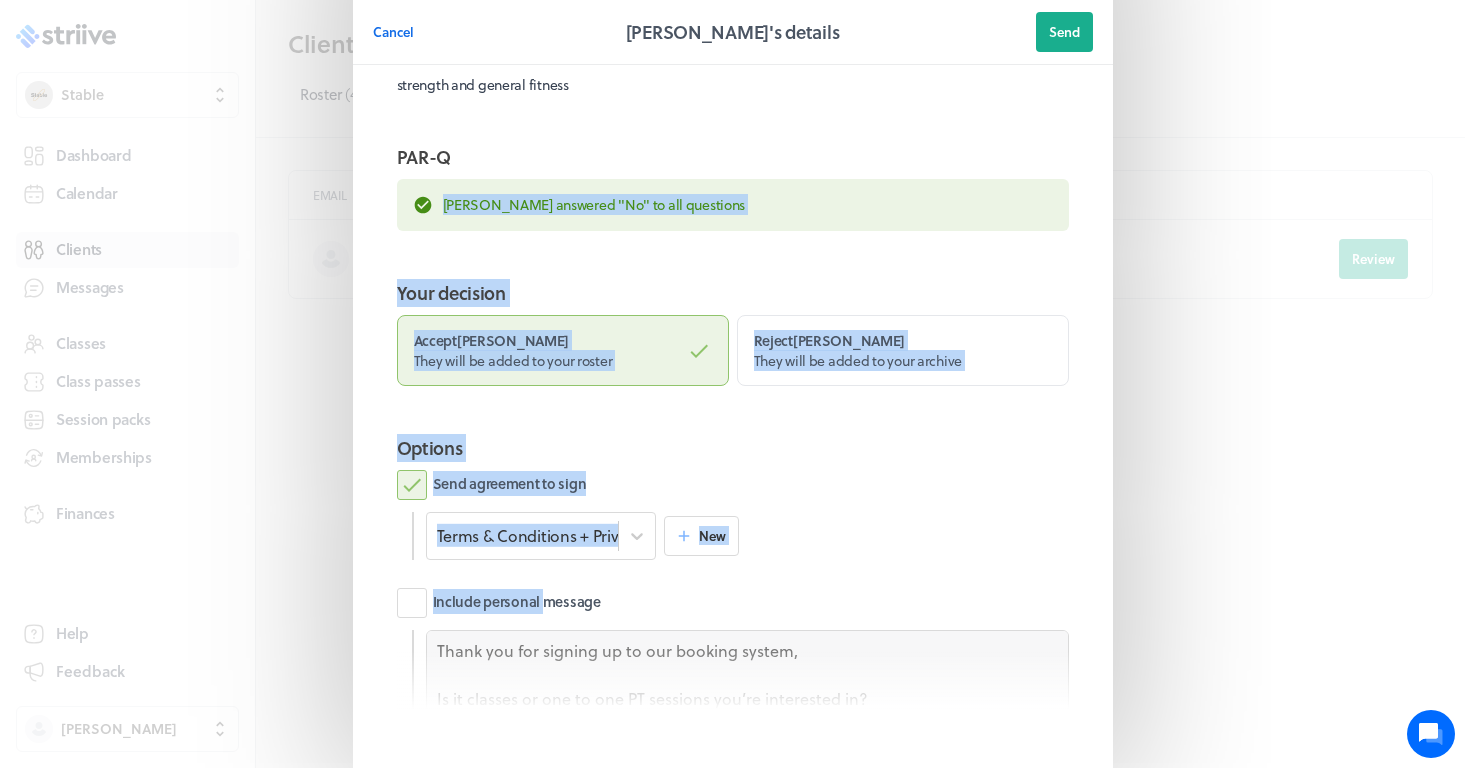 drag, startPoint x: 541, startPoint y: 601, endPoint x: 1001, endPoint y: 146, distance: 647.0124 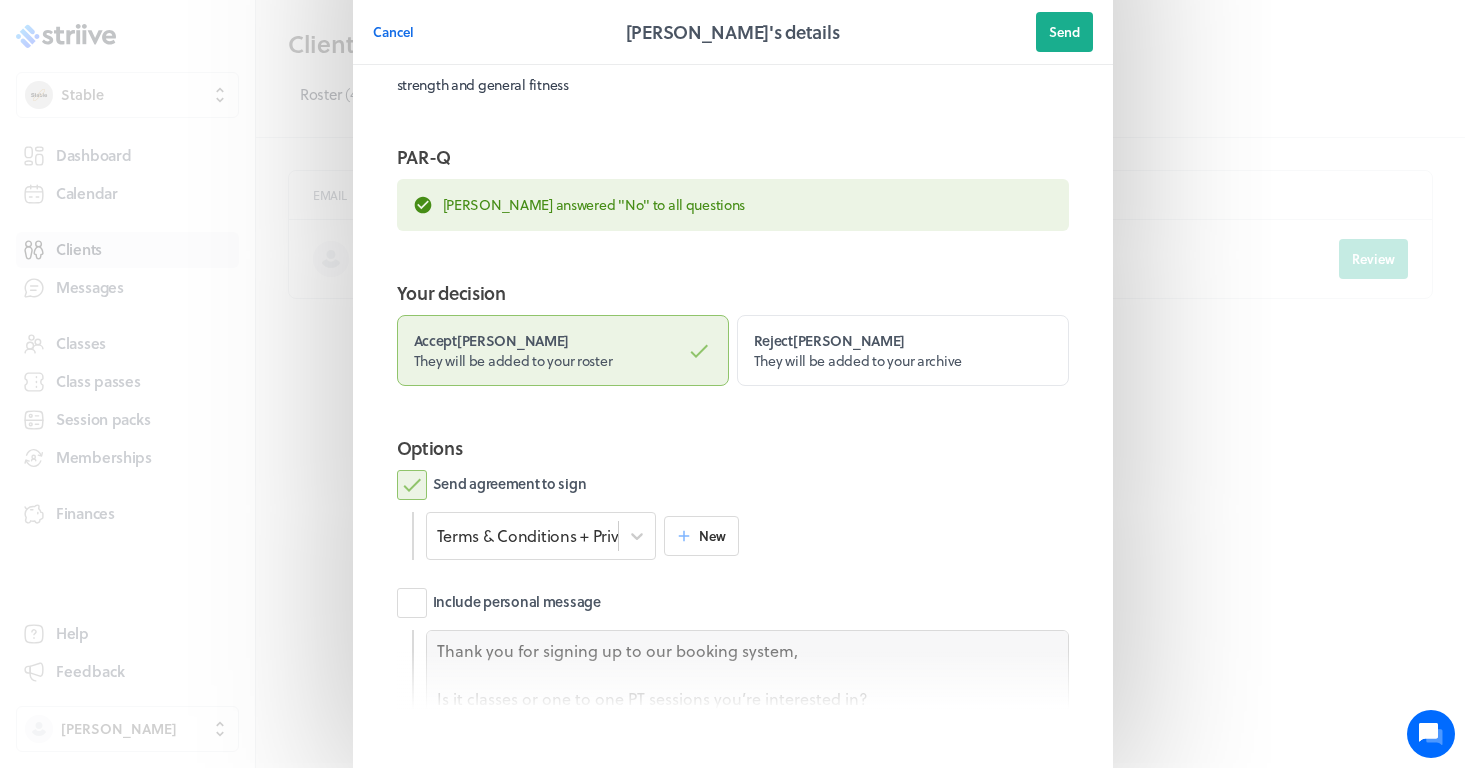 click on "PAR-Q" at bounding box center (733, 157) 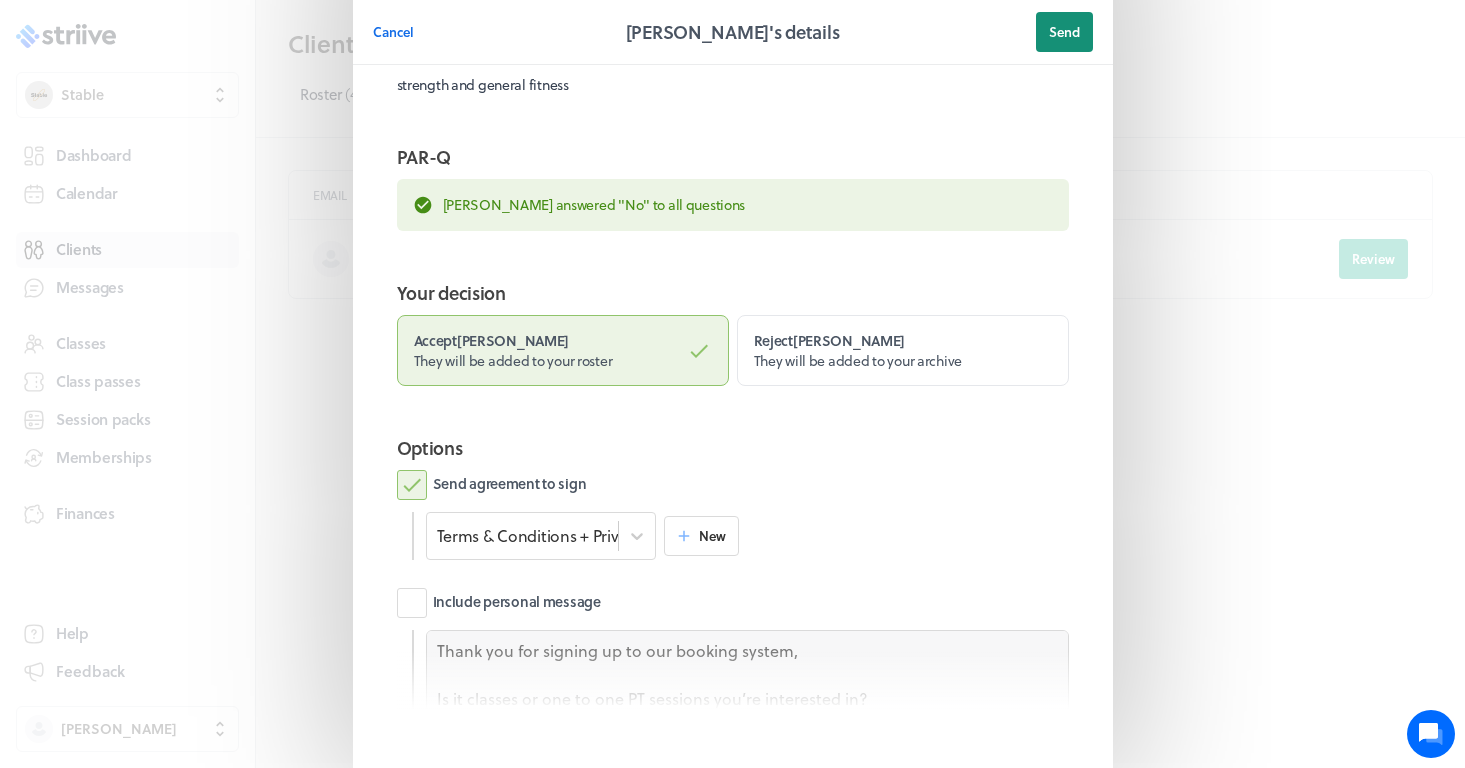 click on "Send" at bounding box center (1064, 32) 